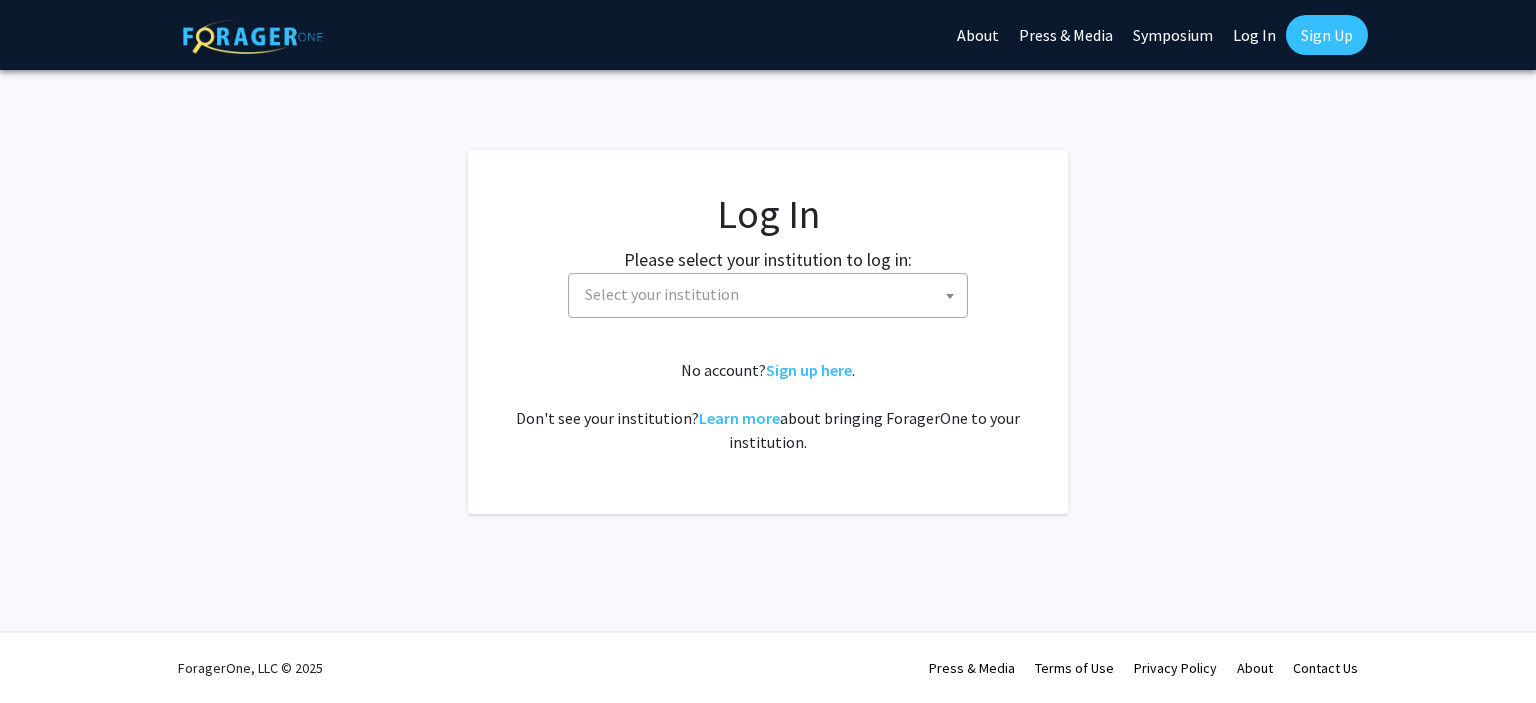 select 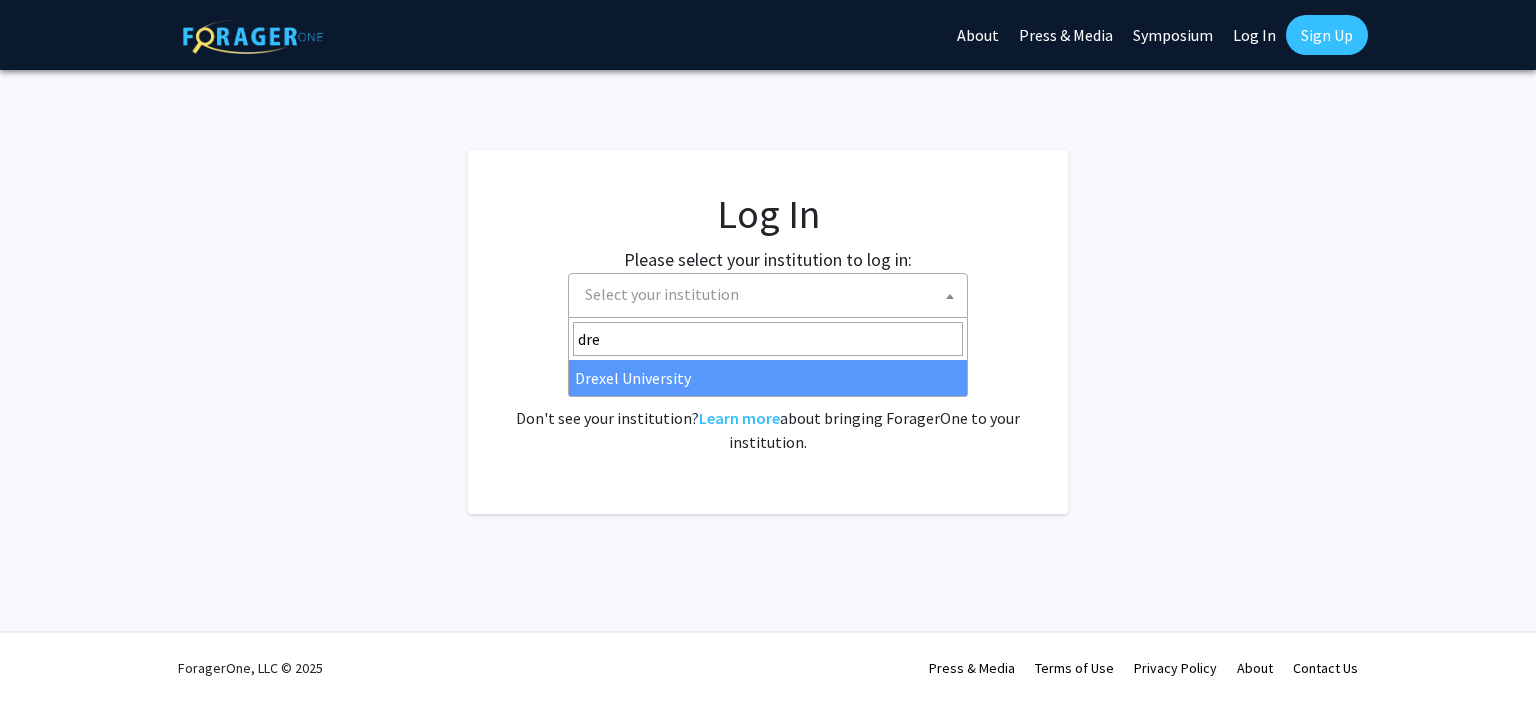 type on "dre" 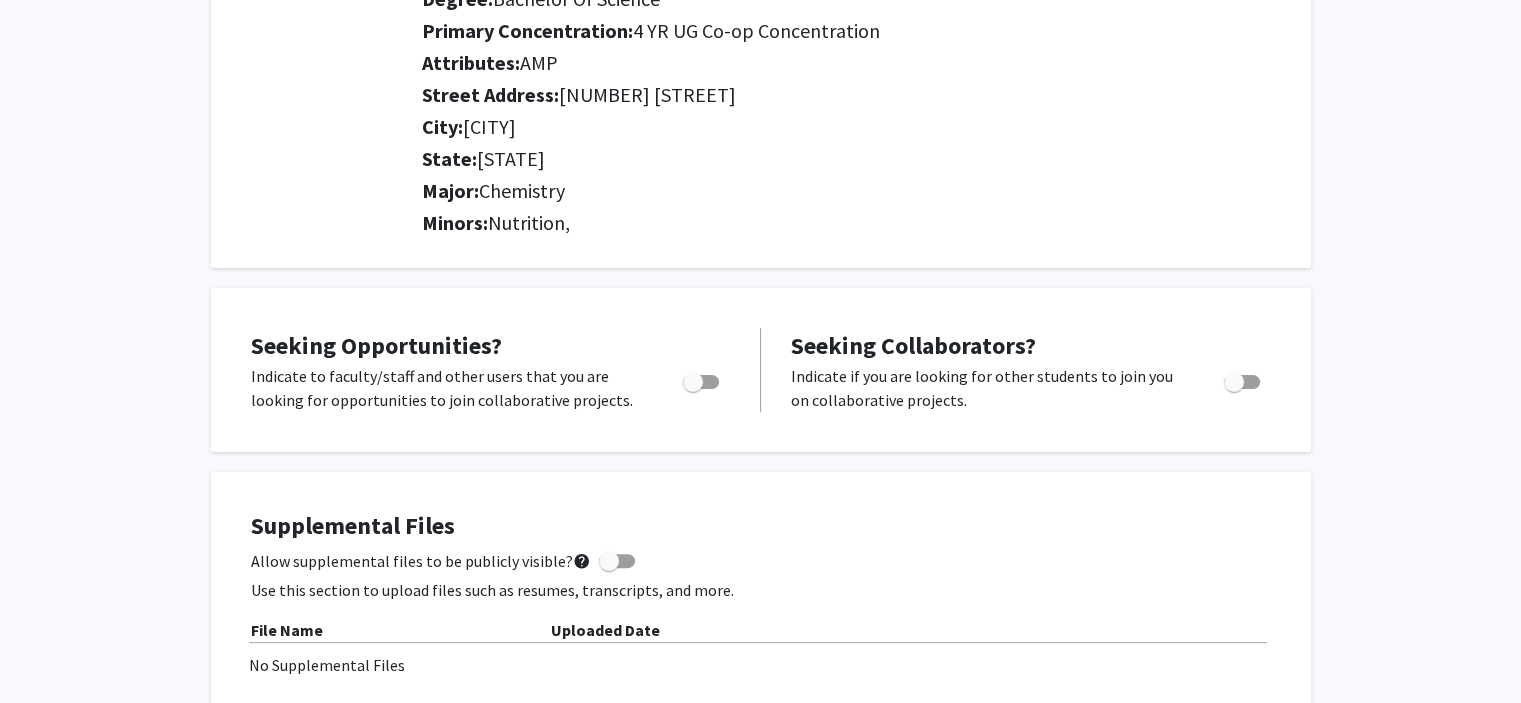 scroll, scrollTop: 0, scrollLeft: 0, axis: both 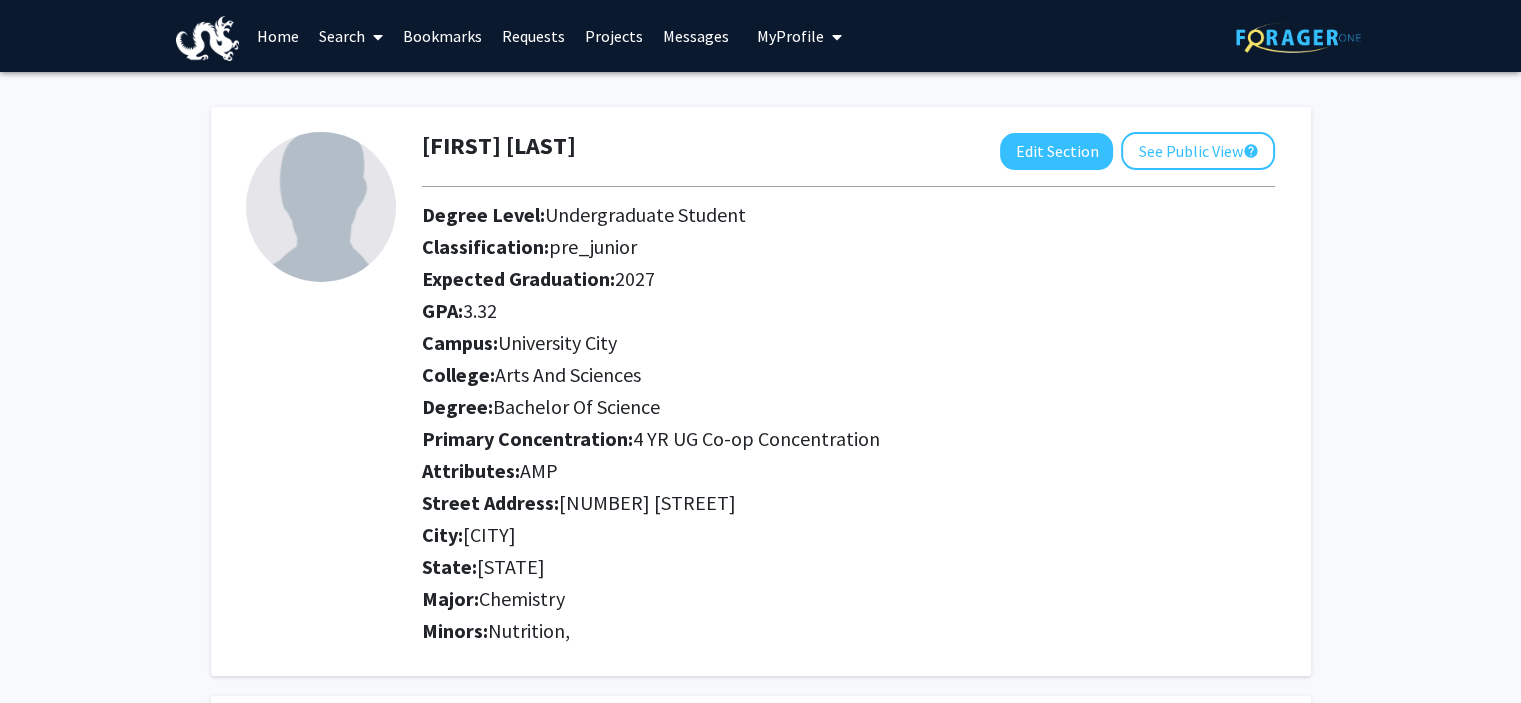 click on "Requests" at bounding box center [533, 36] 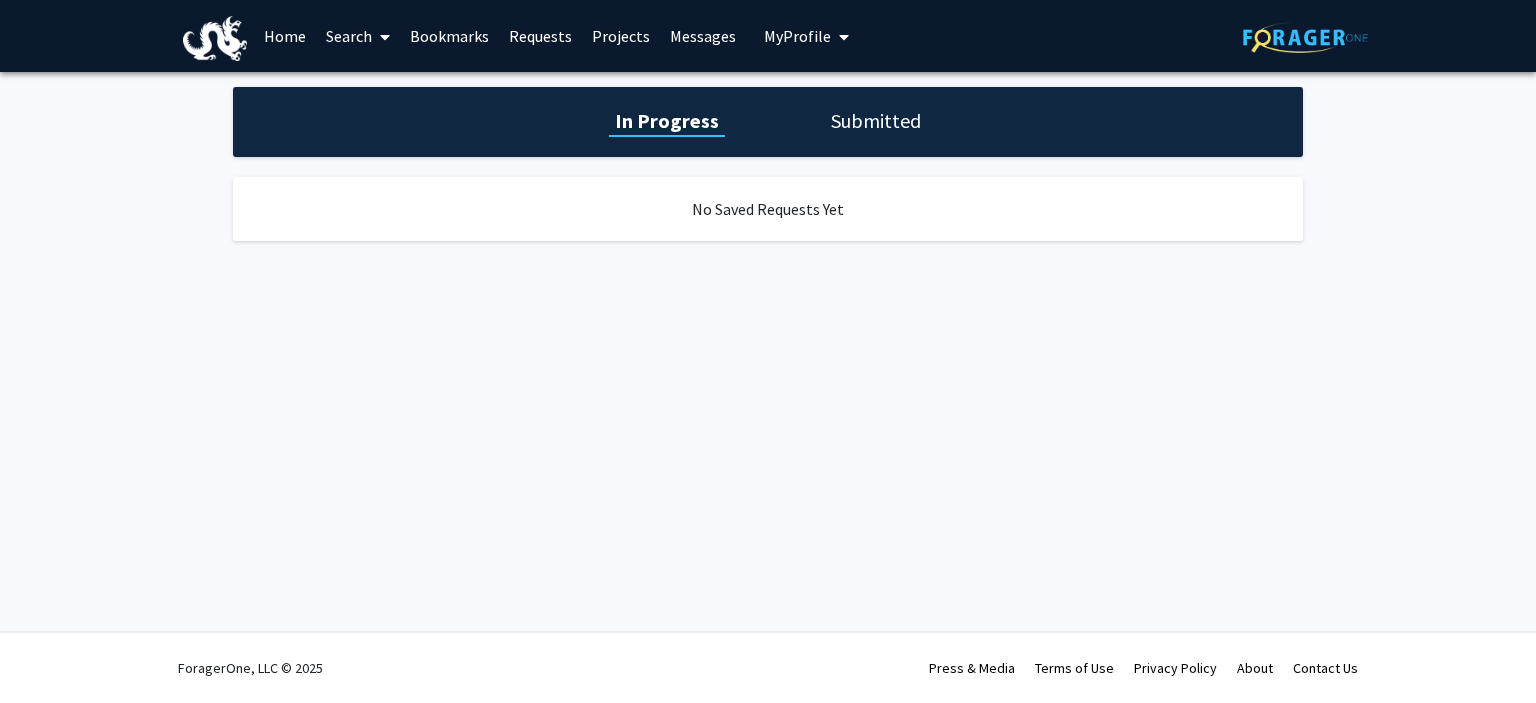 click on "Search" at bounding box center [358, 36] 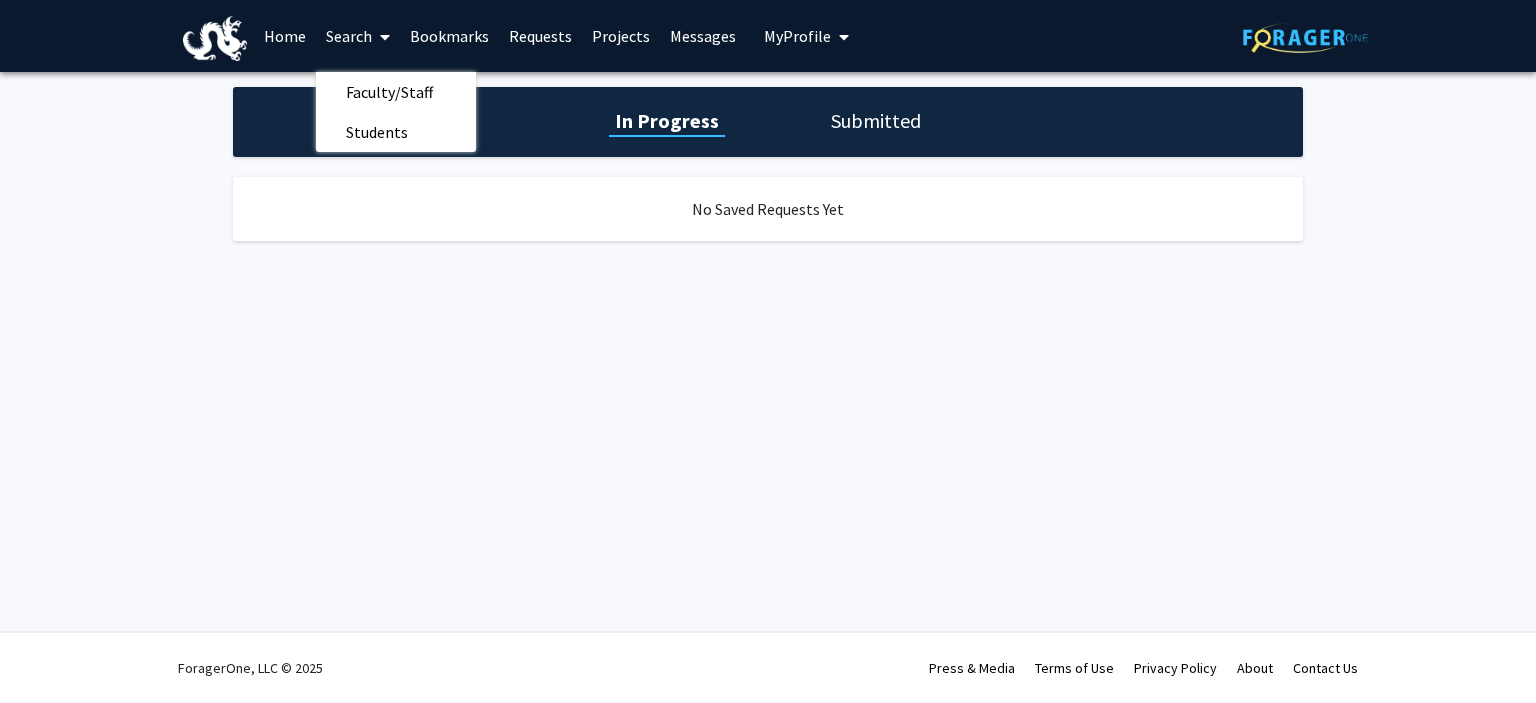 click on "Home" at bounding box center [285, 36] 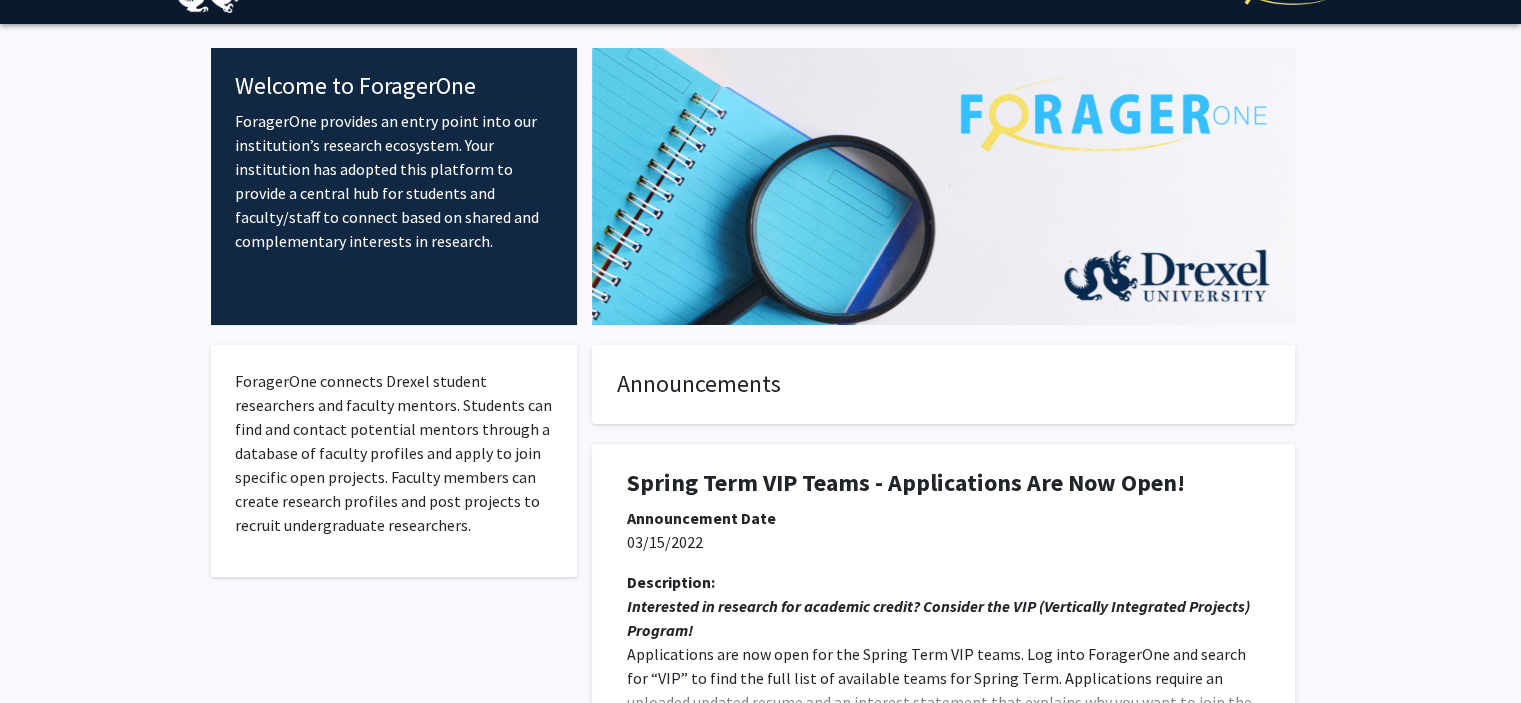 scroll, scrollTop: 0, scrollLeft: 0, axis: both 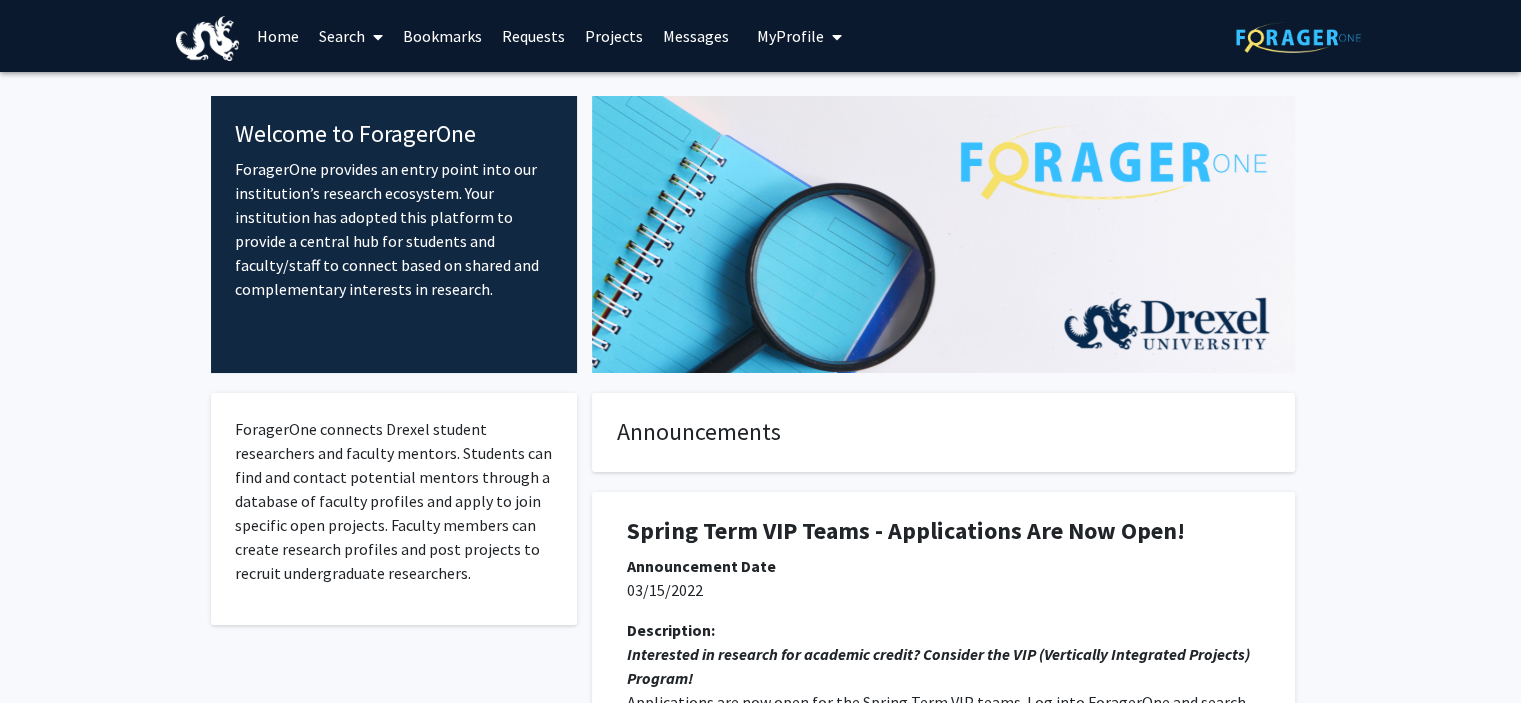 click on "Search" at bounding box center [351, 36] 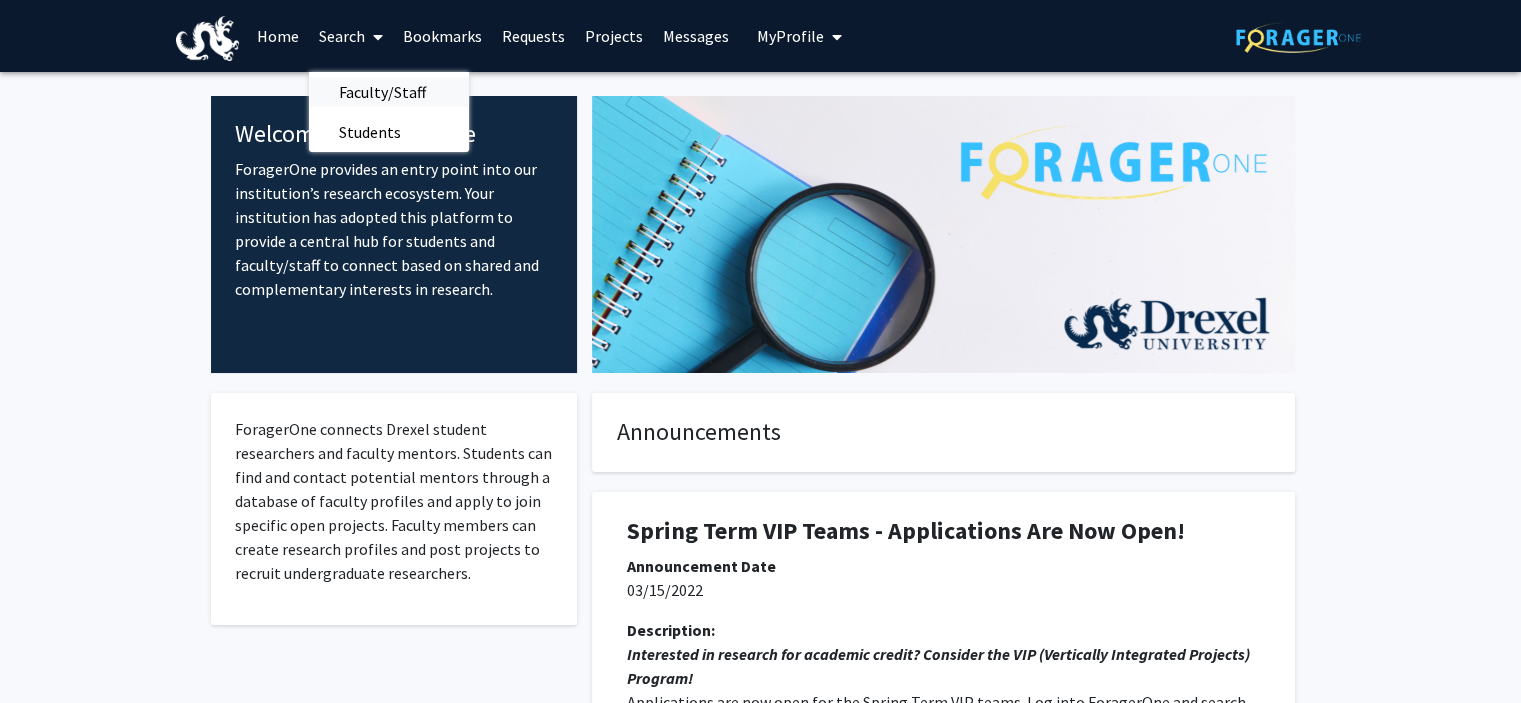click on "Faculty/Staff" at bounding box center (382, 92) 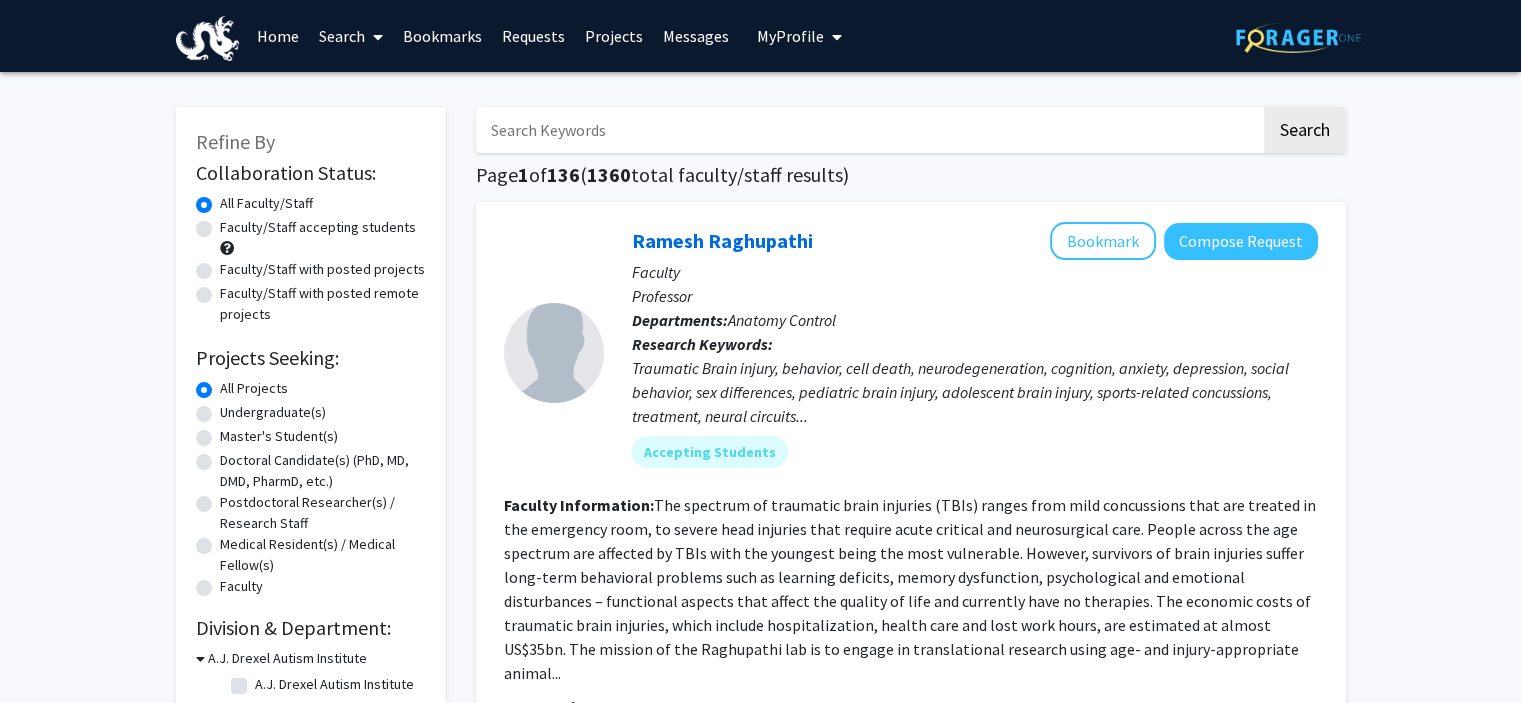 click on "Undergraduate(s)" 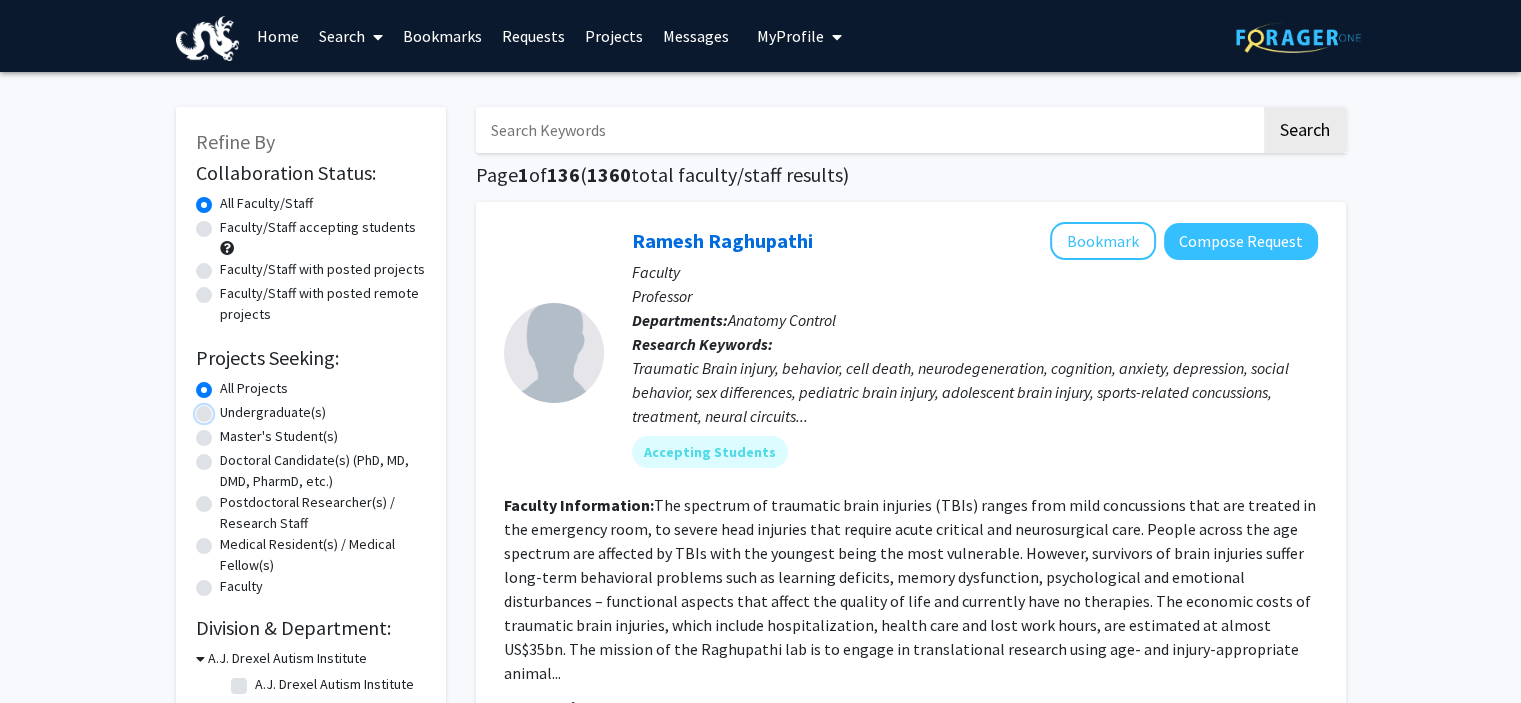 click on "Undergraduate(s)" at bounding box center [226, 408] 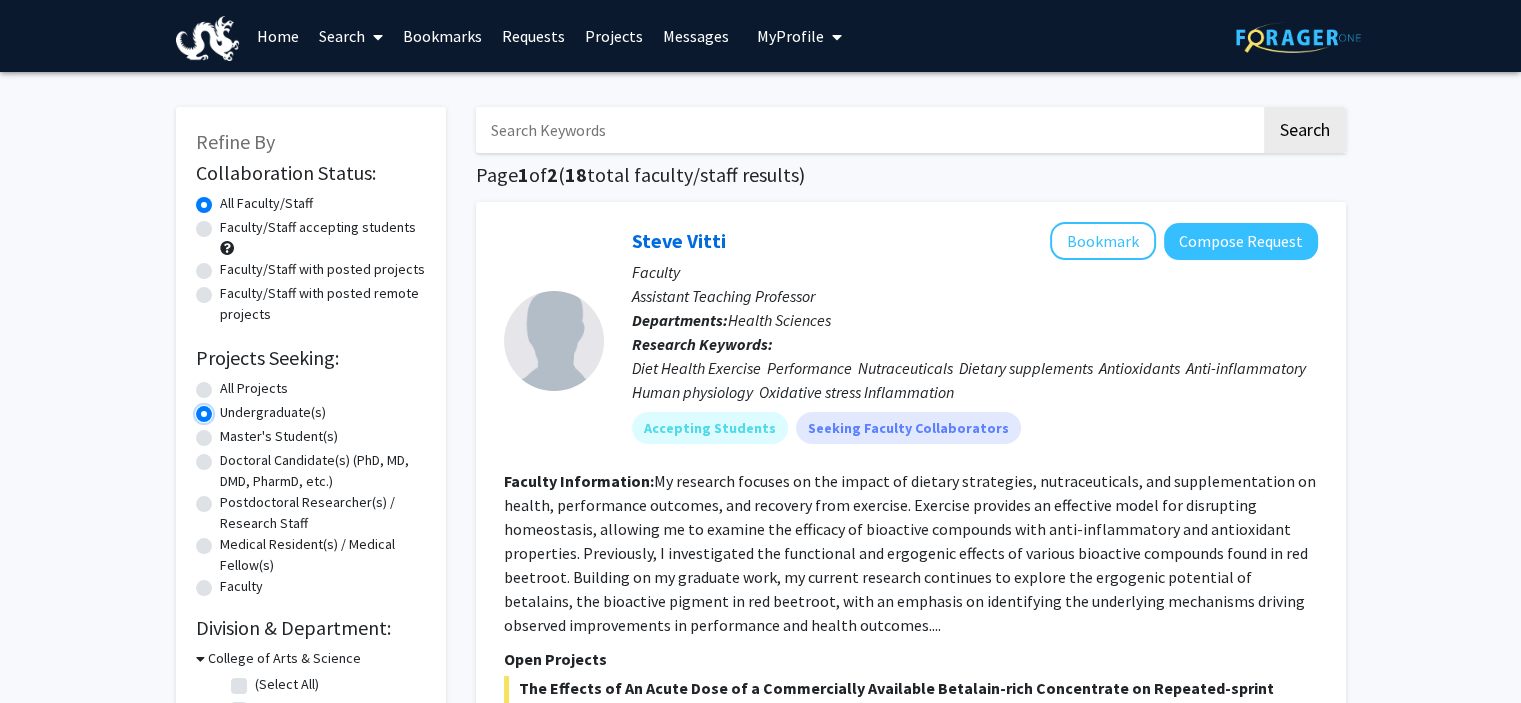scroll, scrollTop: 20, scrollLeft: 0, axis: vertical 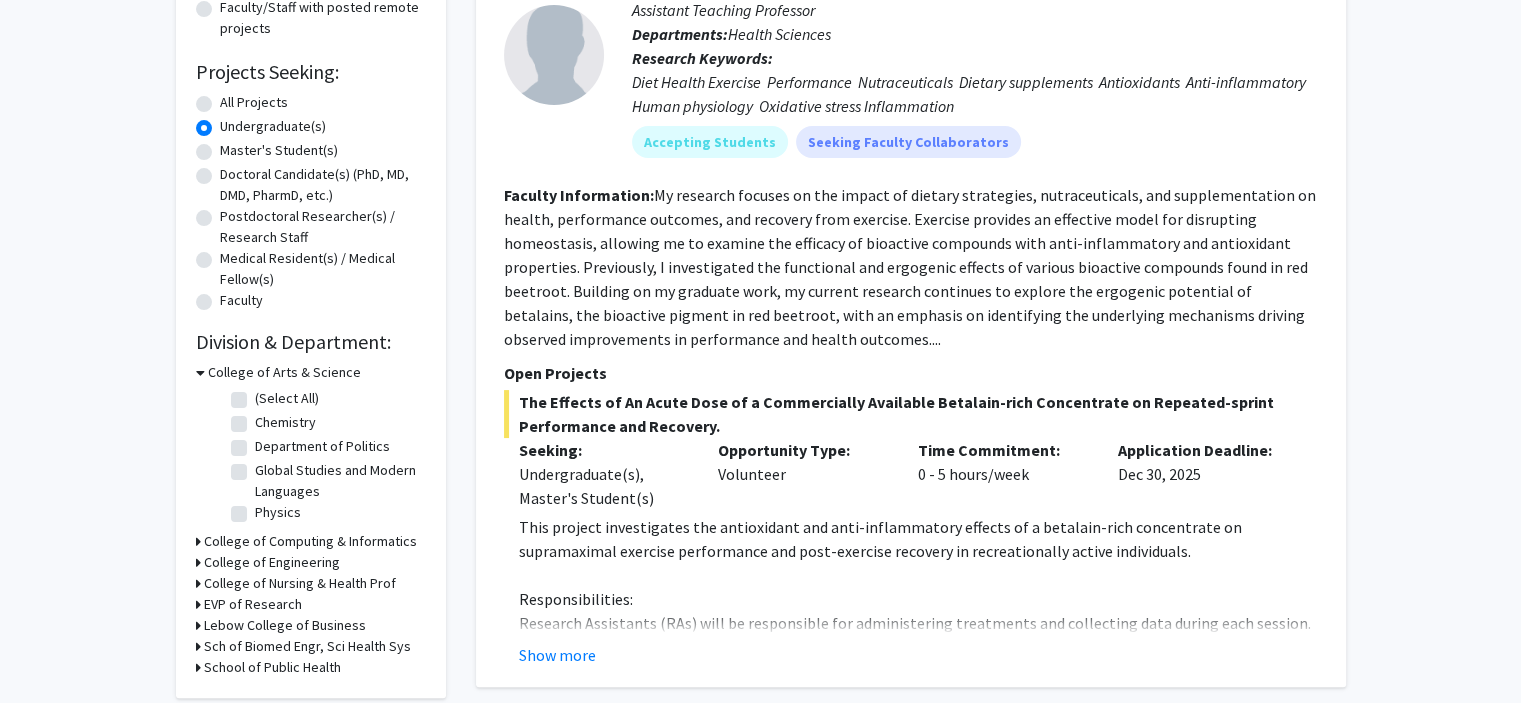 click on "All Projects" 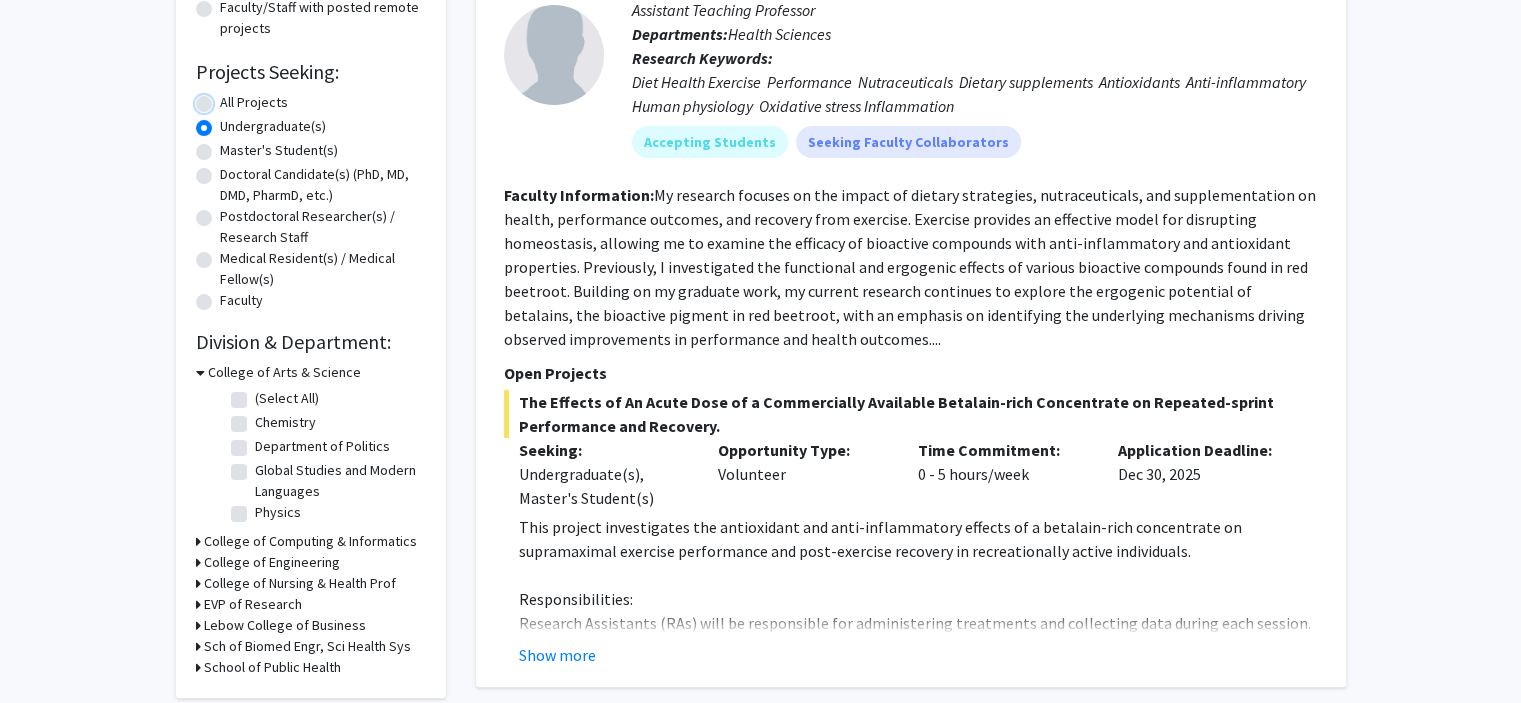 click on "All Projects" at bounding box center [226, 98] 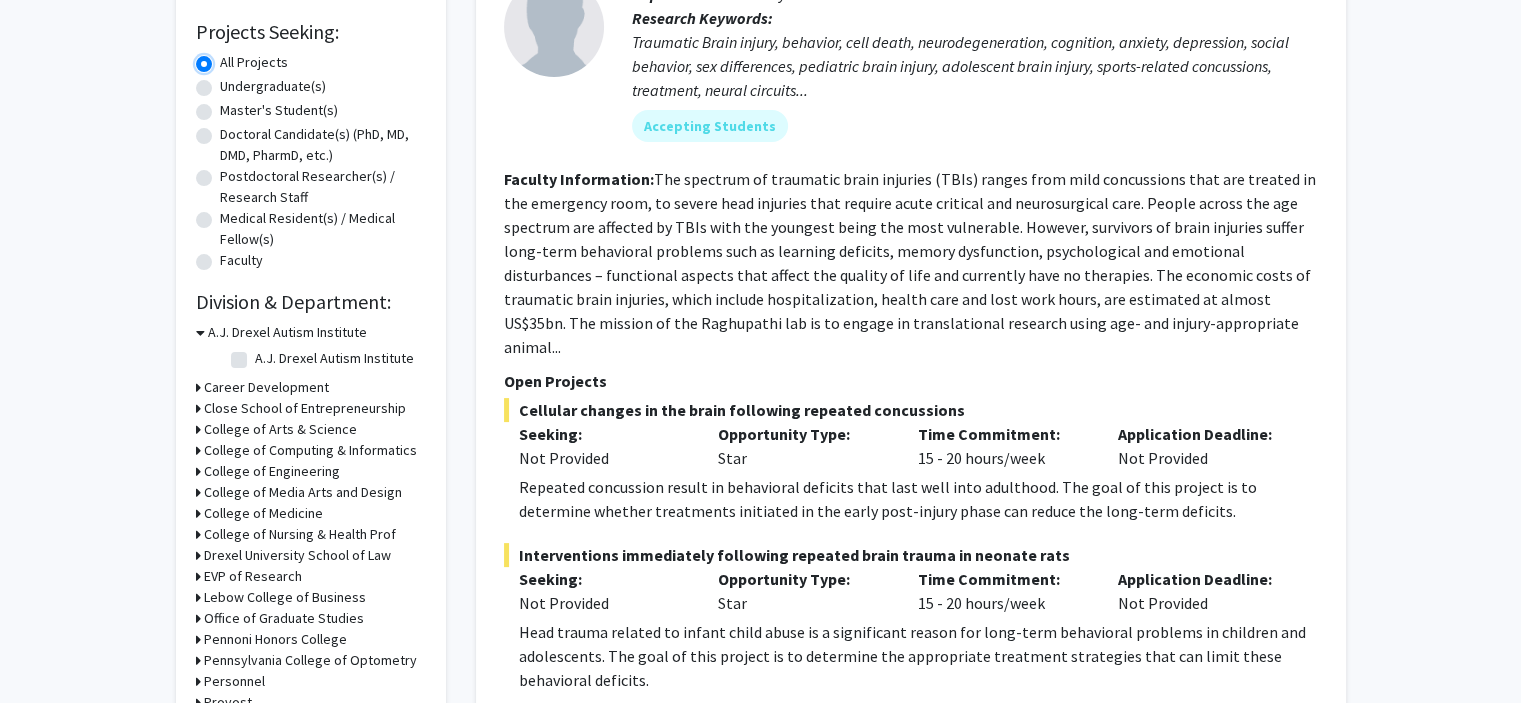 scroll, scrollTop: 338, scrollLeft: 0, axis: vertical 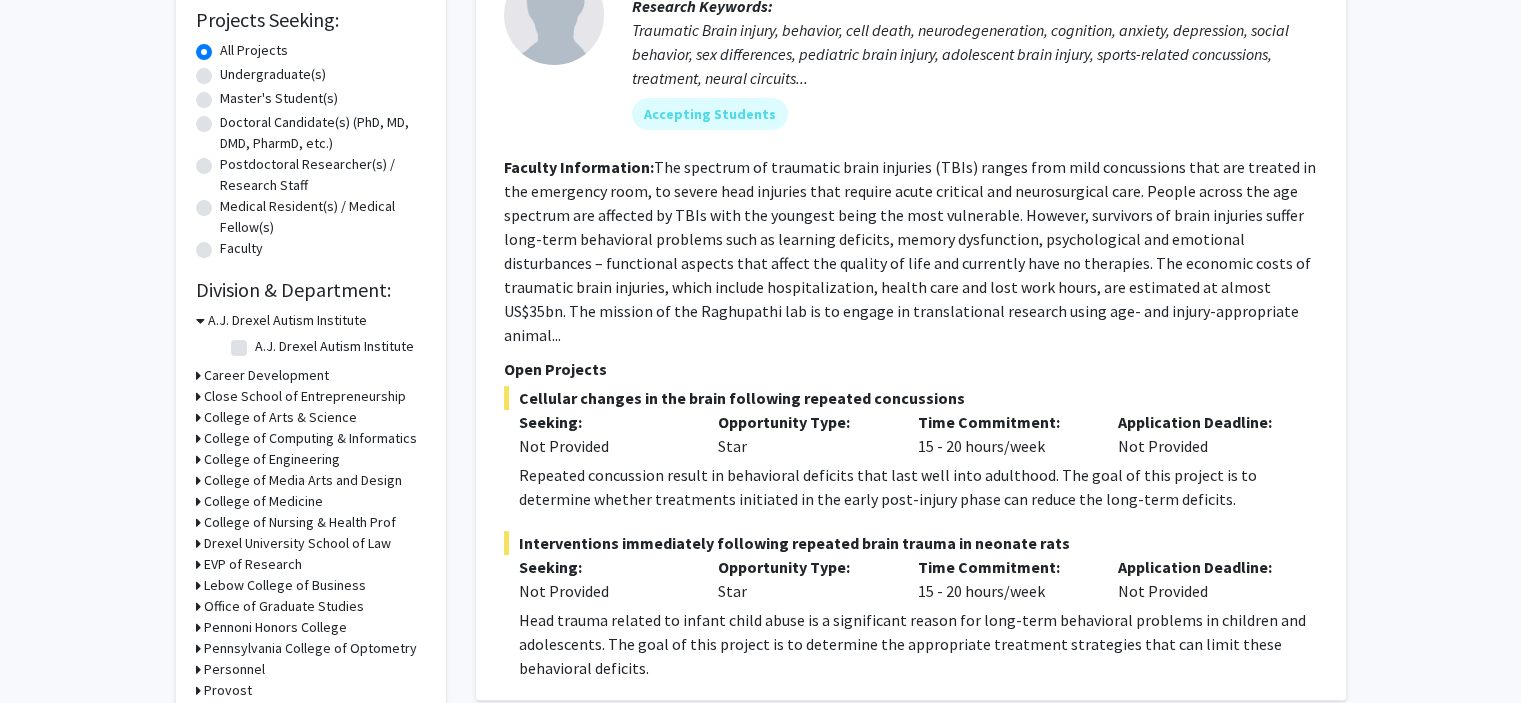 click on "College of Arts & Science" 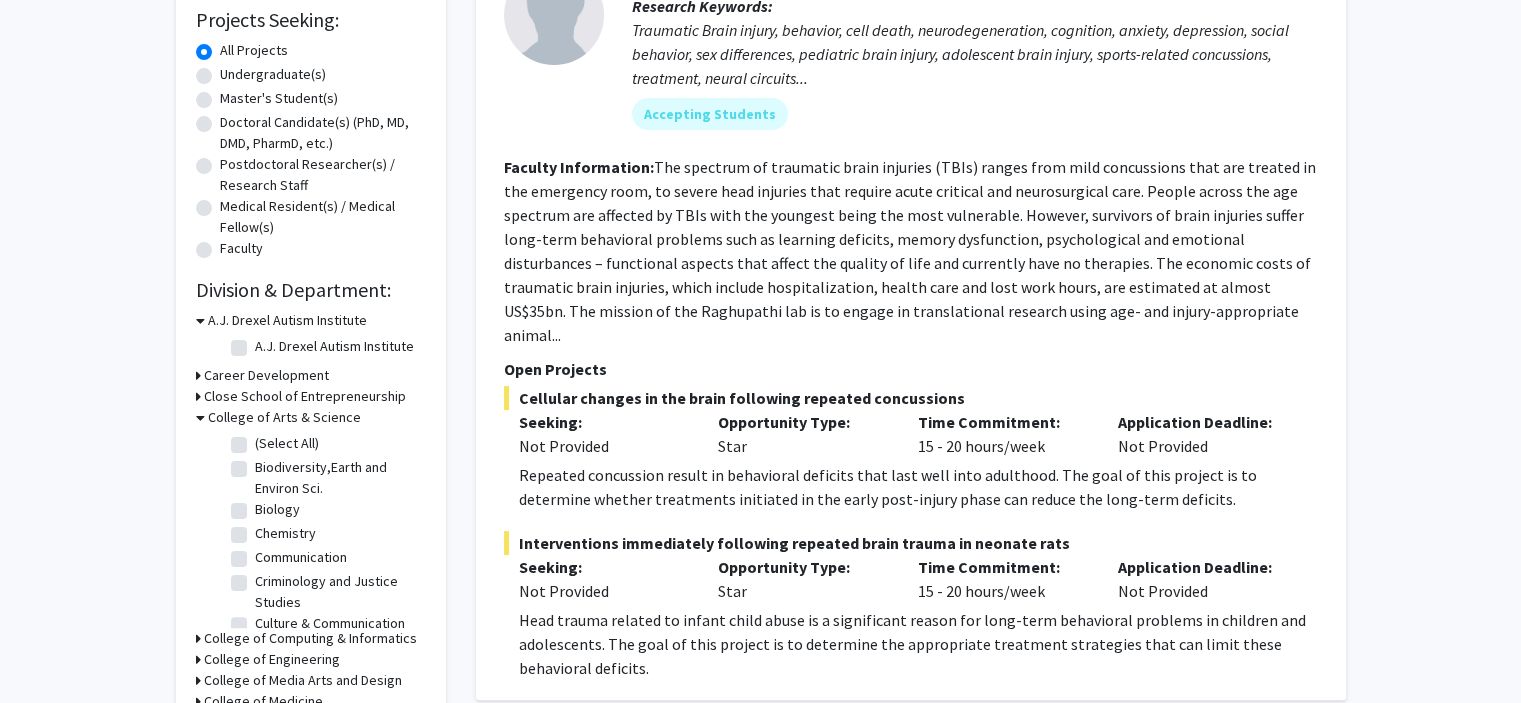 click on "Biology" 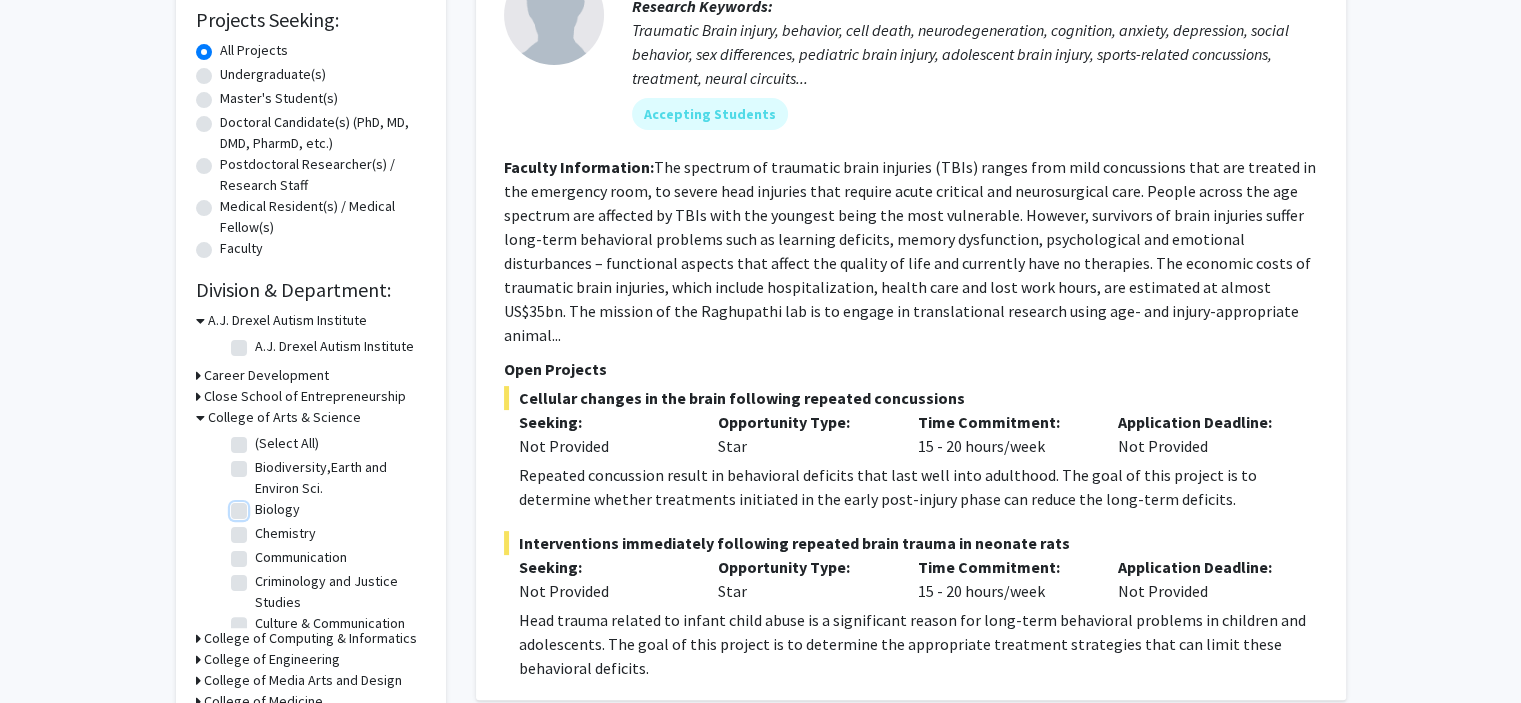 click on "Biology" at bounding box center (261, 505) 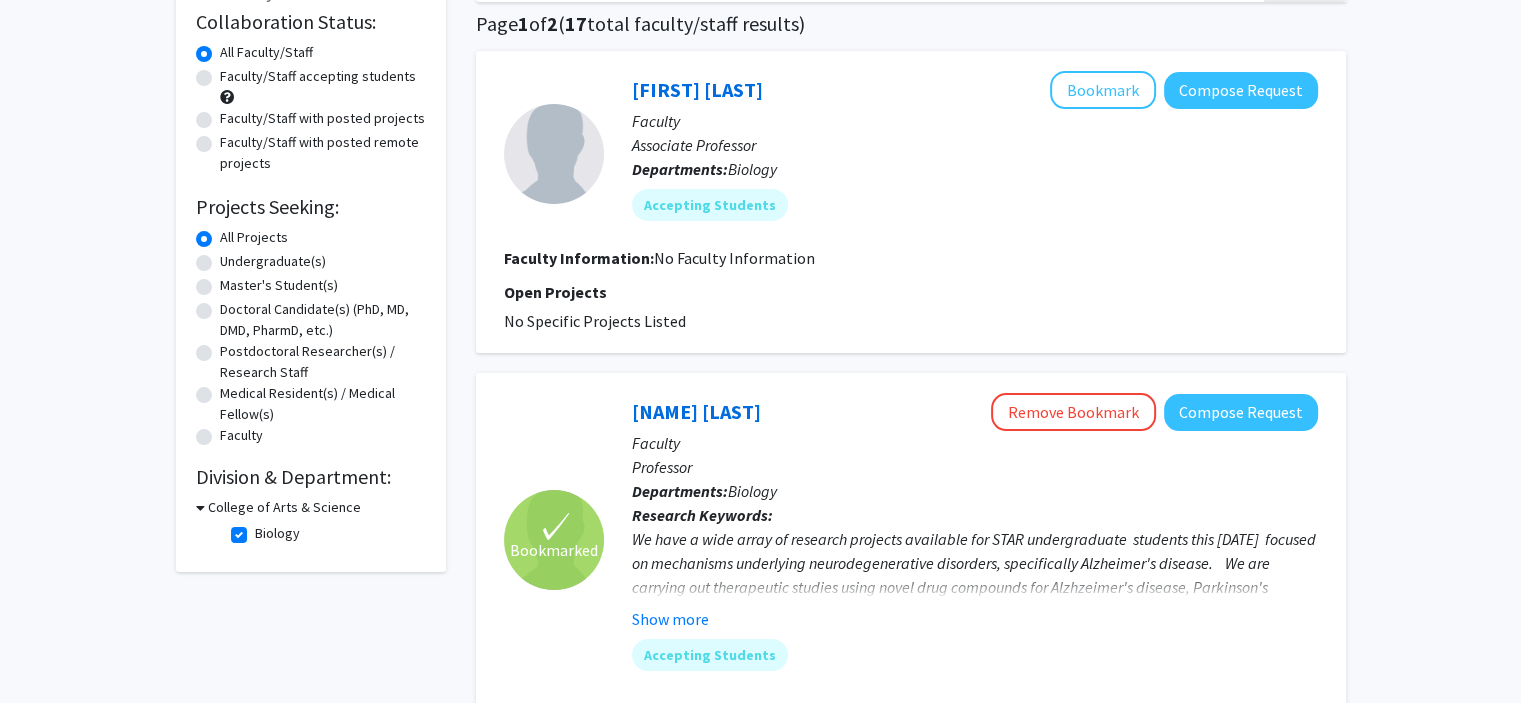 scroll, scrollTop: 154, scrollLeft: 0, axis: vertical 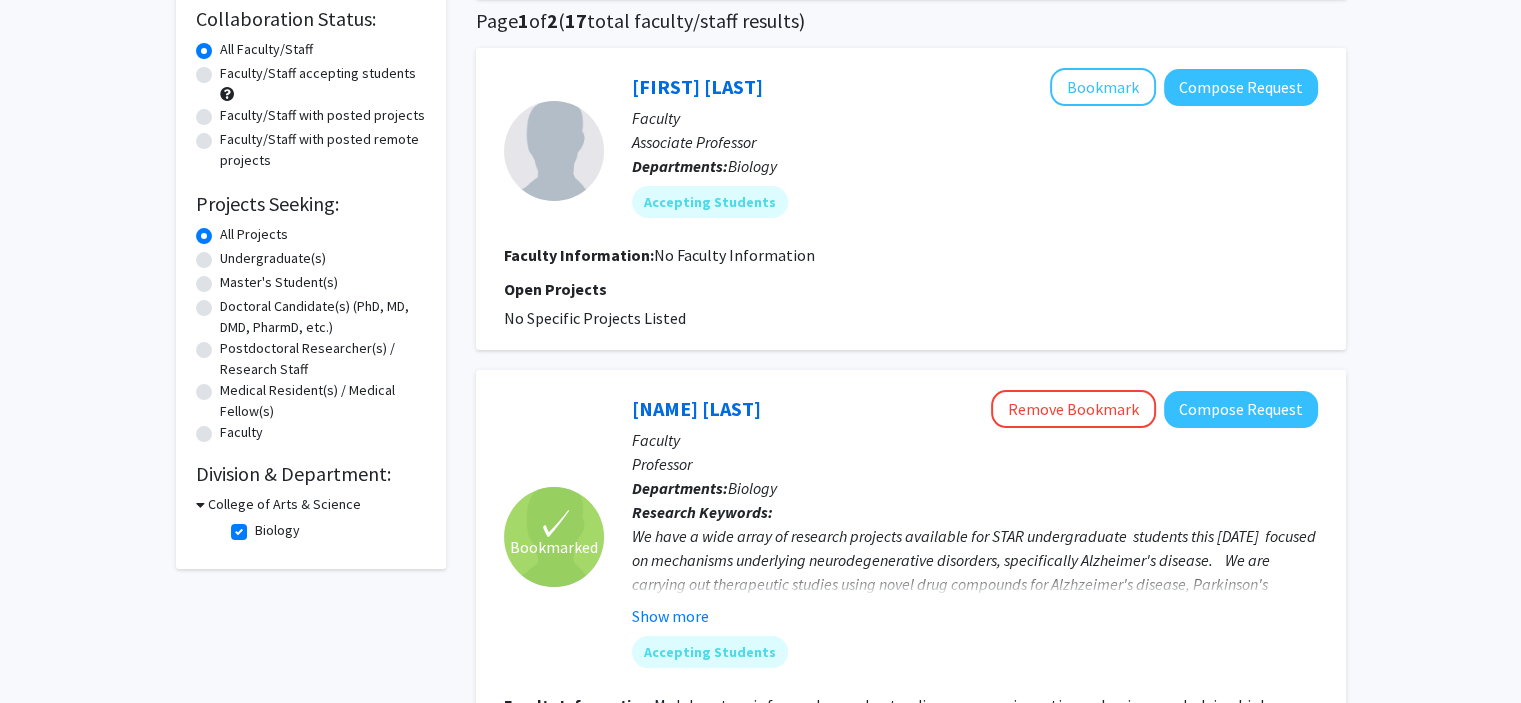 click on "College of Arts & Science" at bounding box center (284, 504) 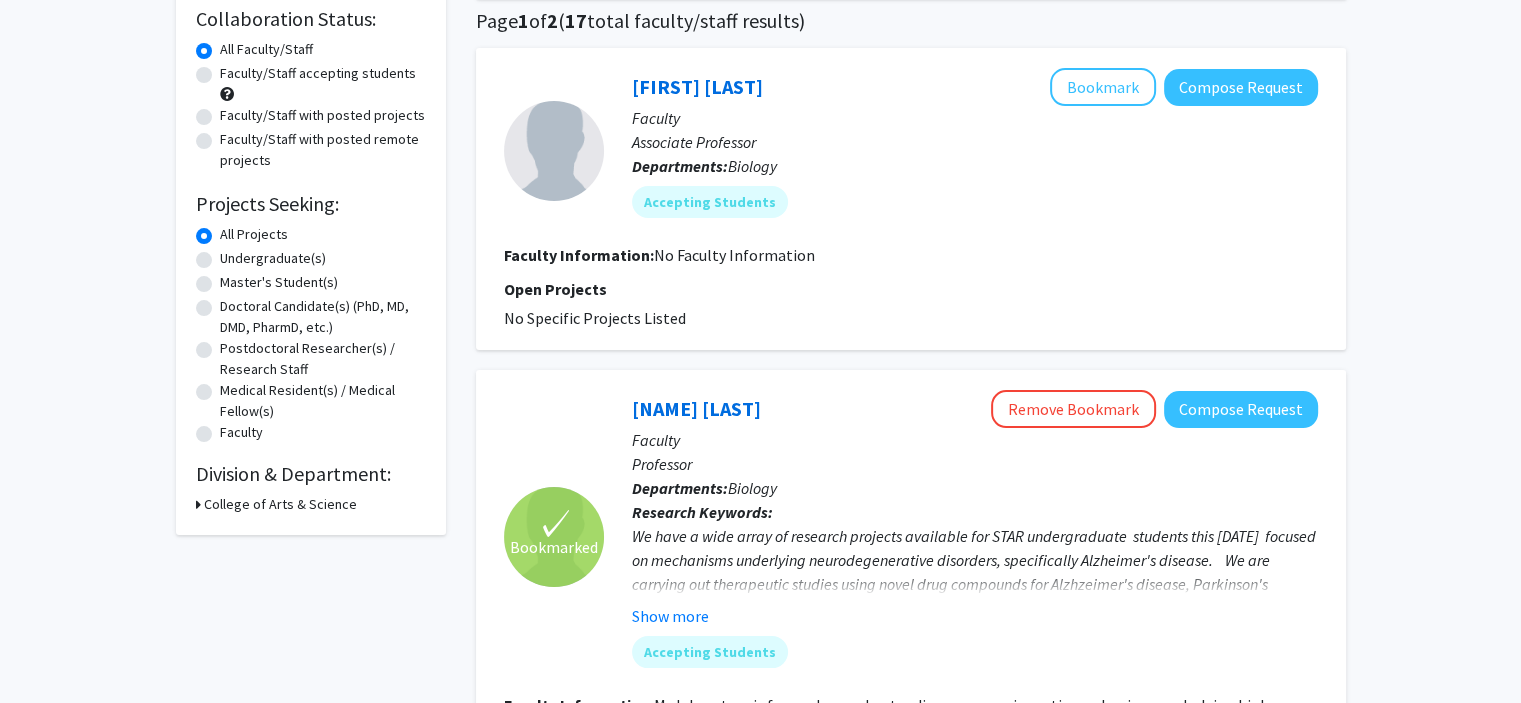 click on "College of Arts & Science" at bounding box center [280, 504] 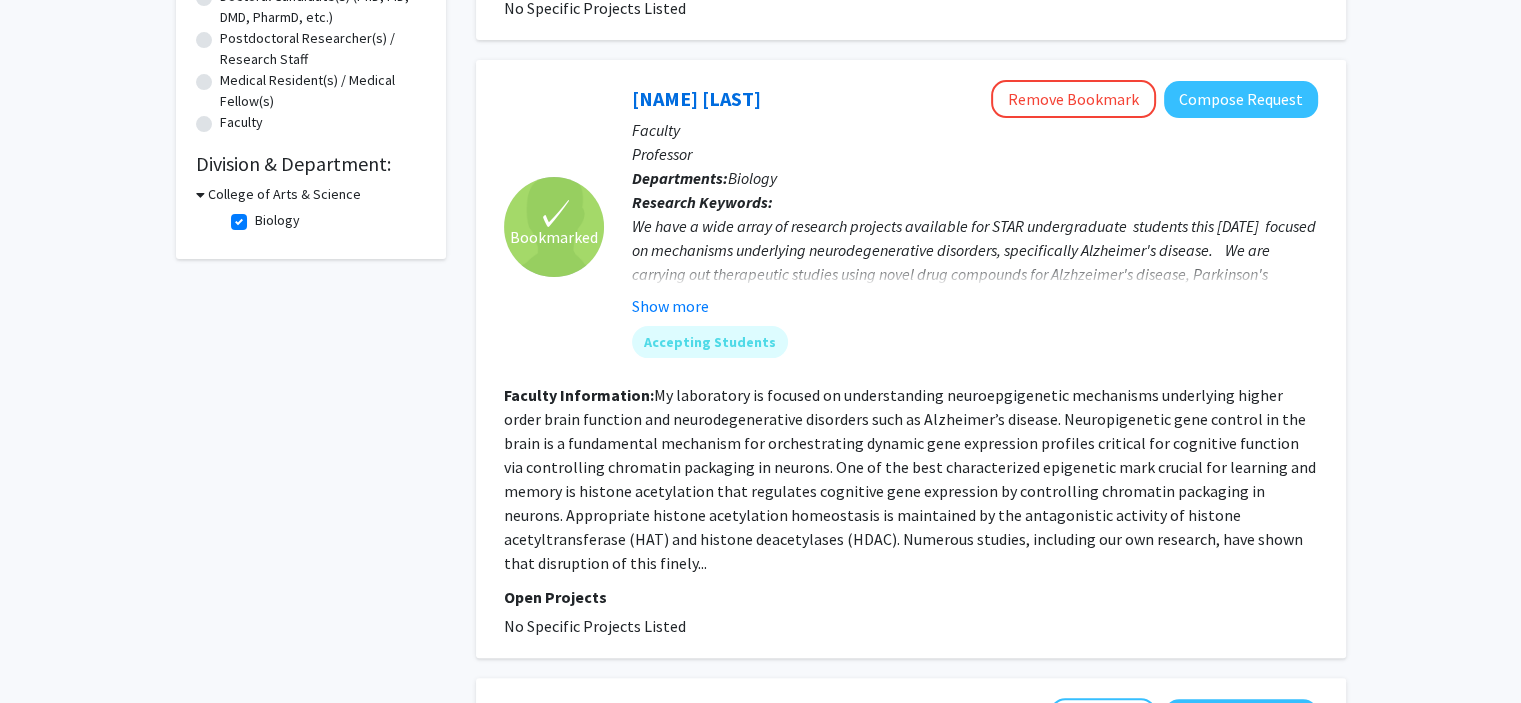 scroll, scrollTop: 347, scrollLeft: 0, axis: vertical 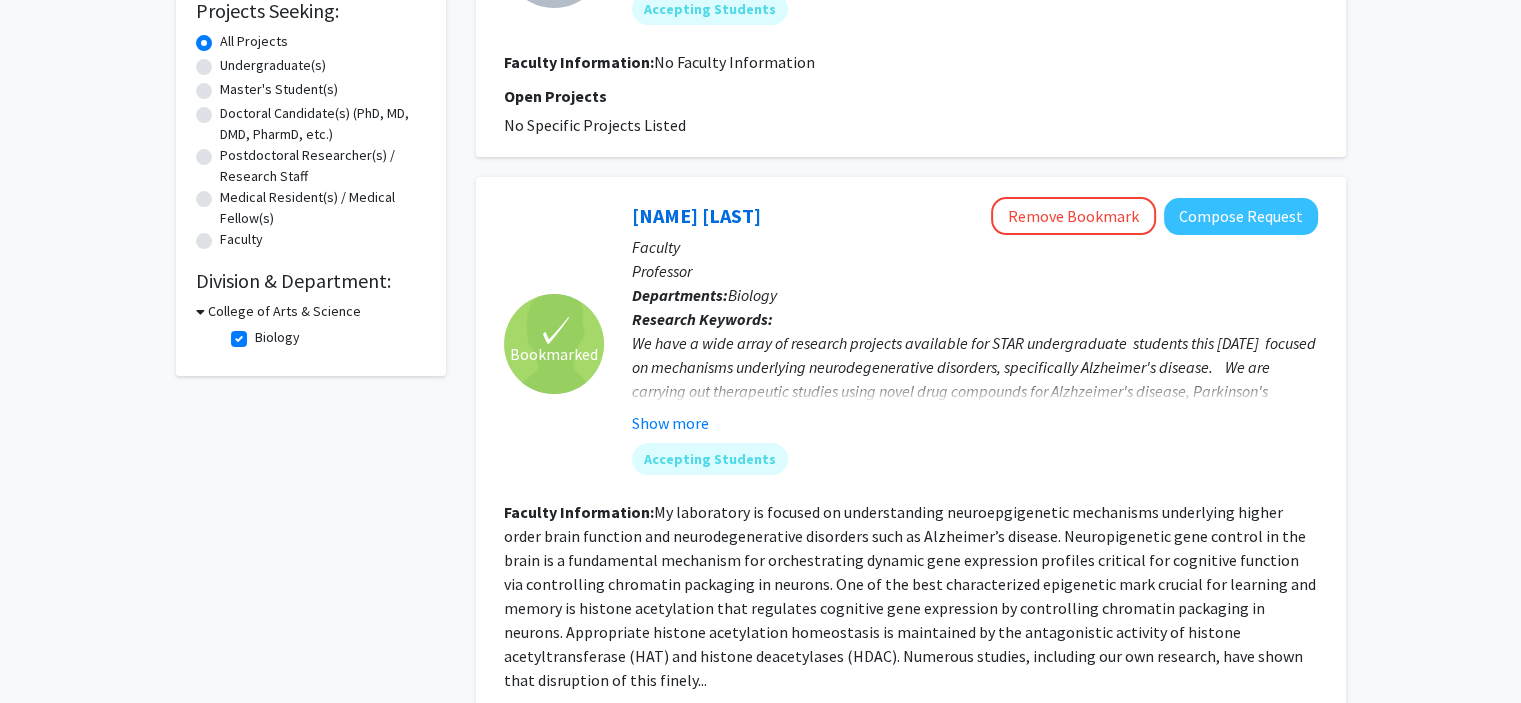 click on "Biology" 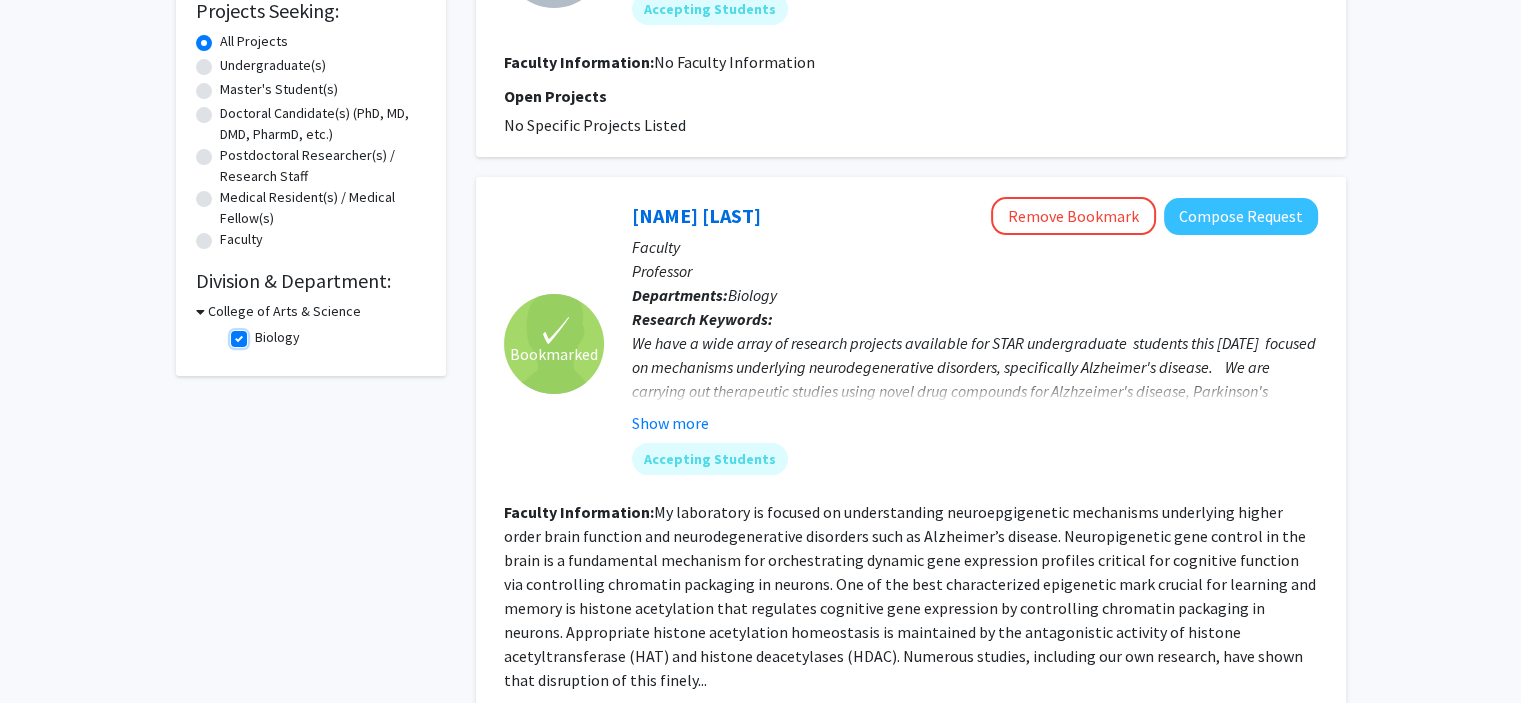 click on "Biology" at bounding box center (261, 333) 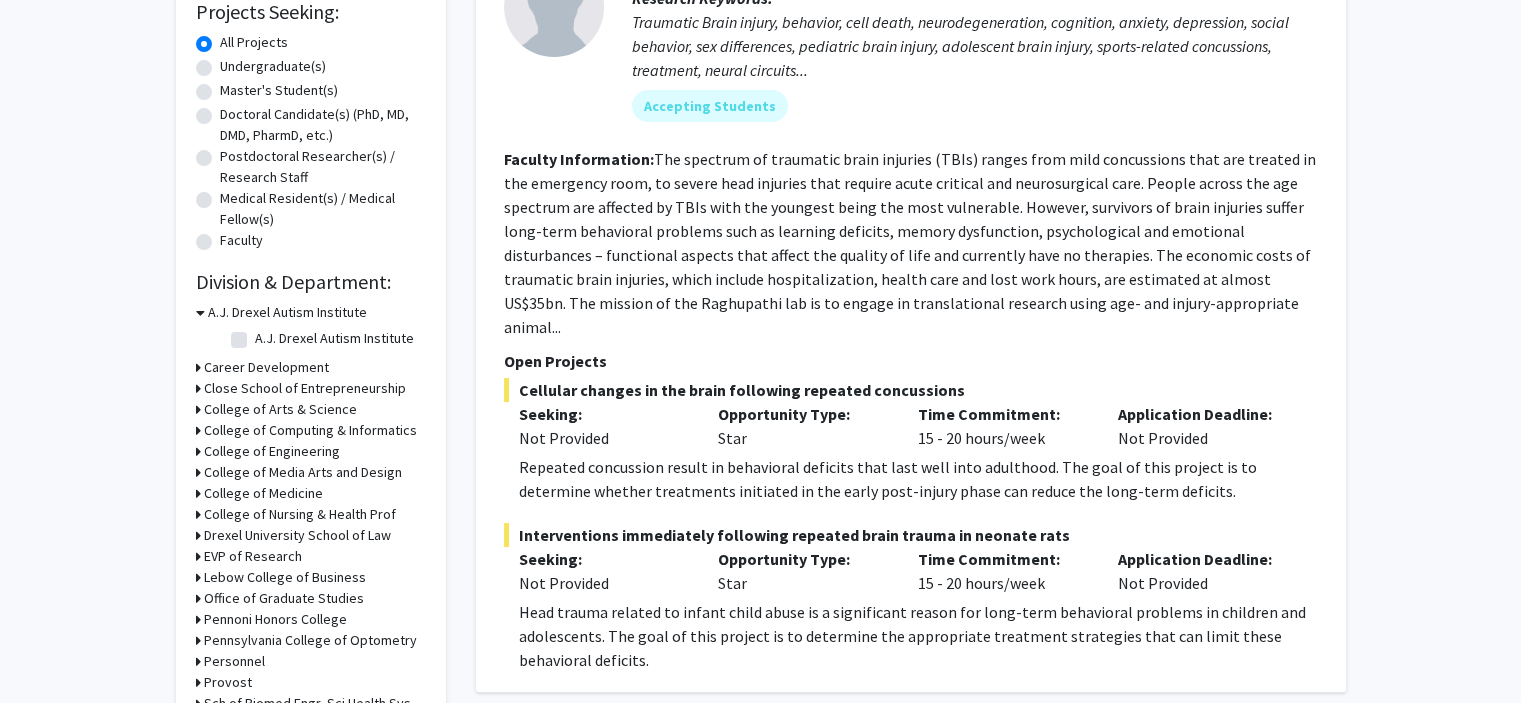 scroll, scrollTop: 362, scrollLeft: 0, axis: vertical 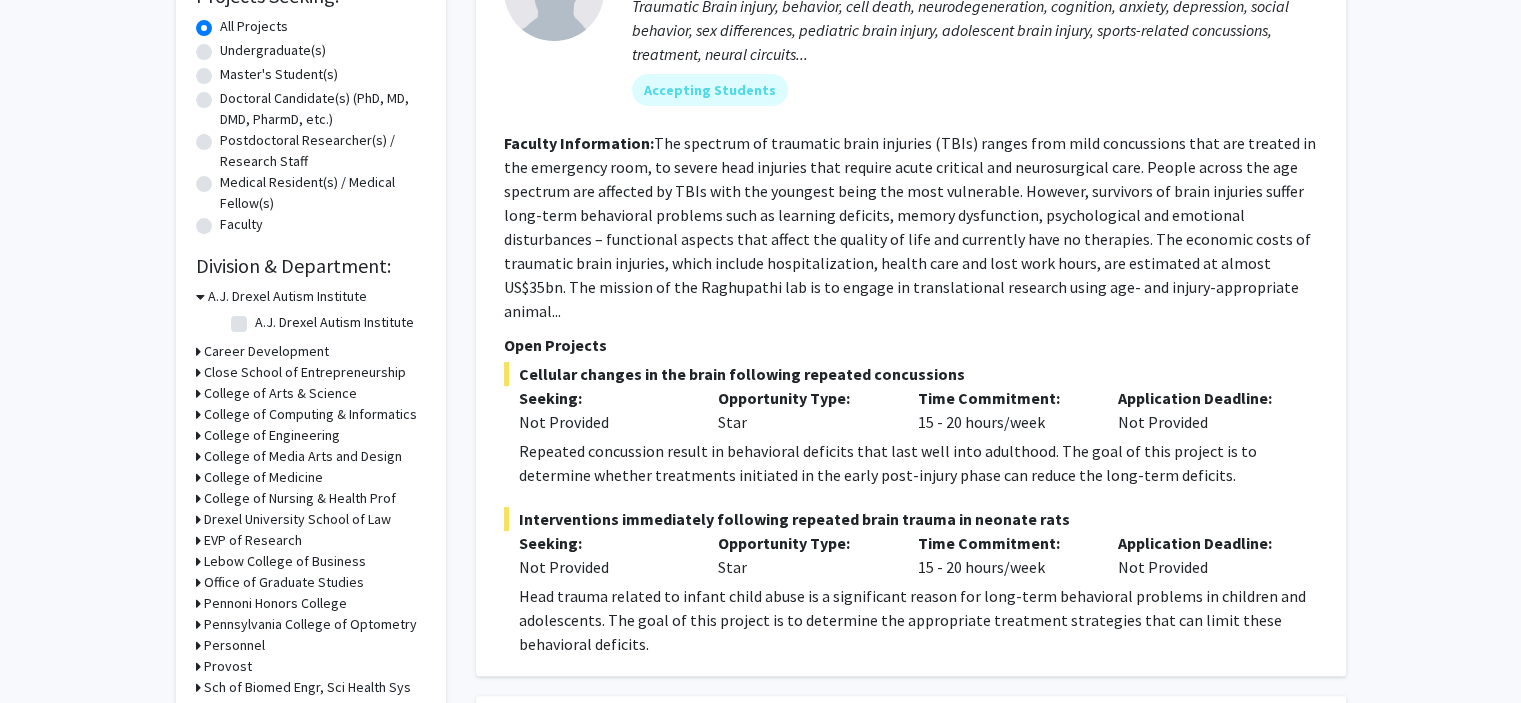 click on "College of Arts & Science" at bounding box center [280, 393] 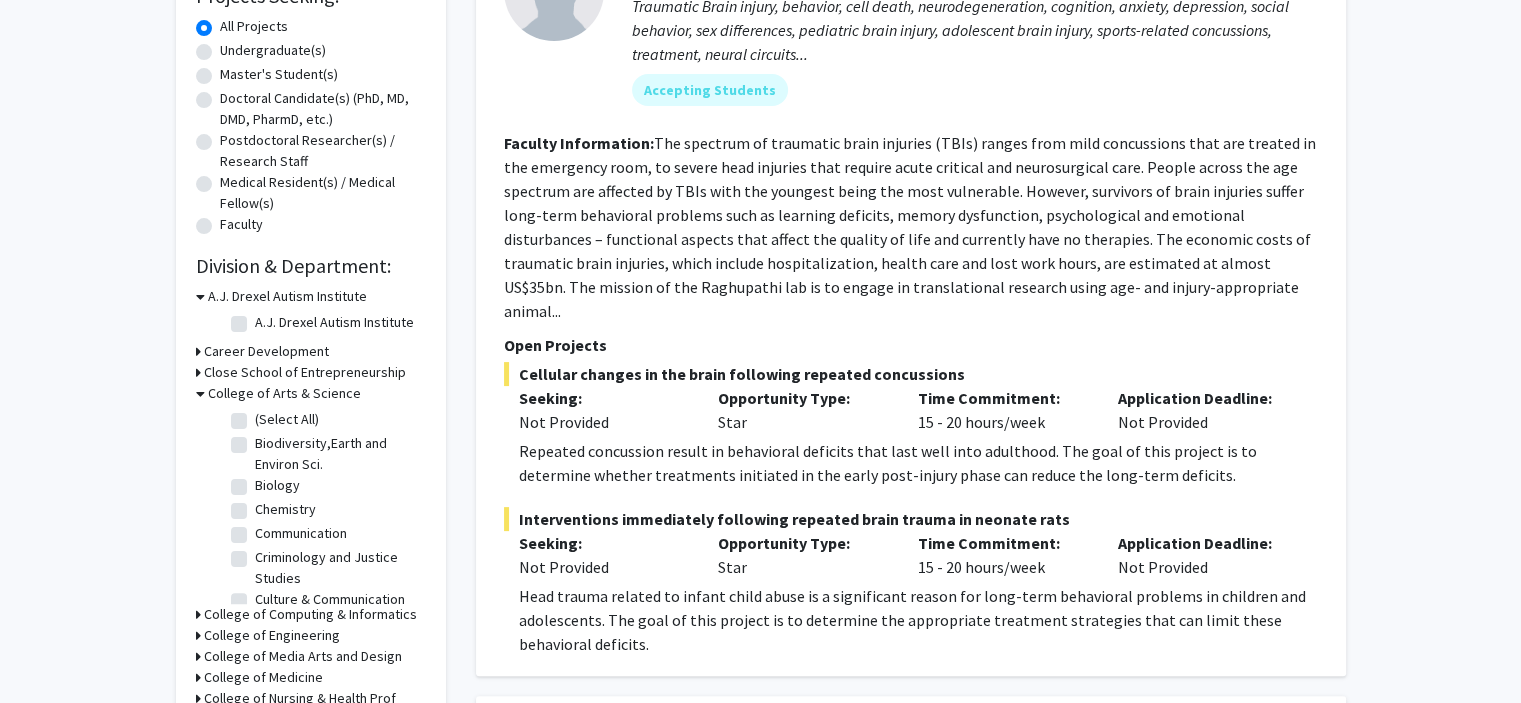 click on "Chemistry" 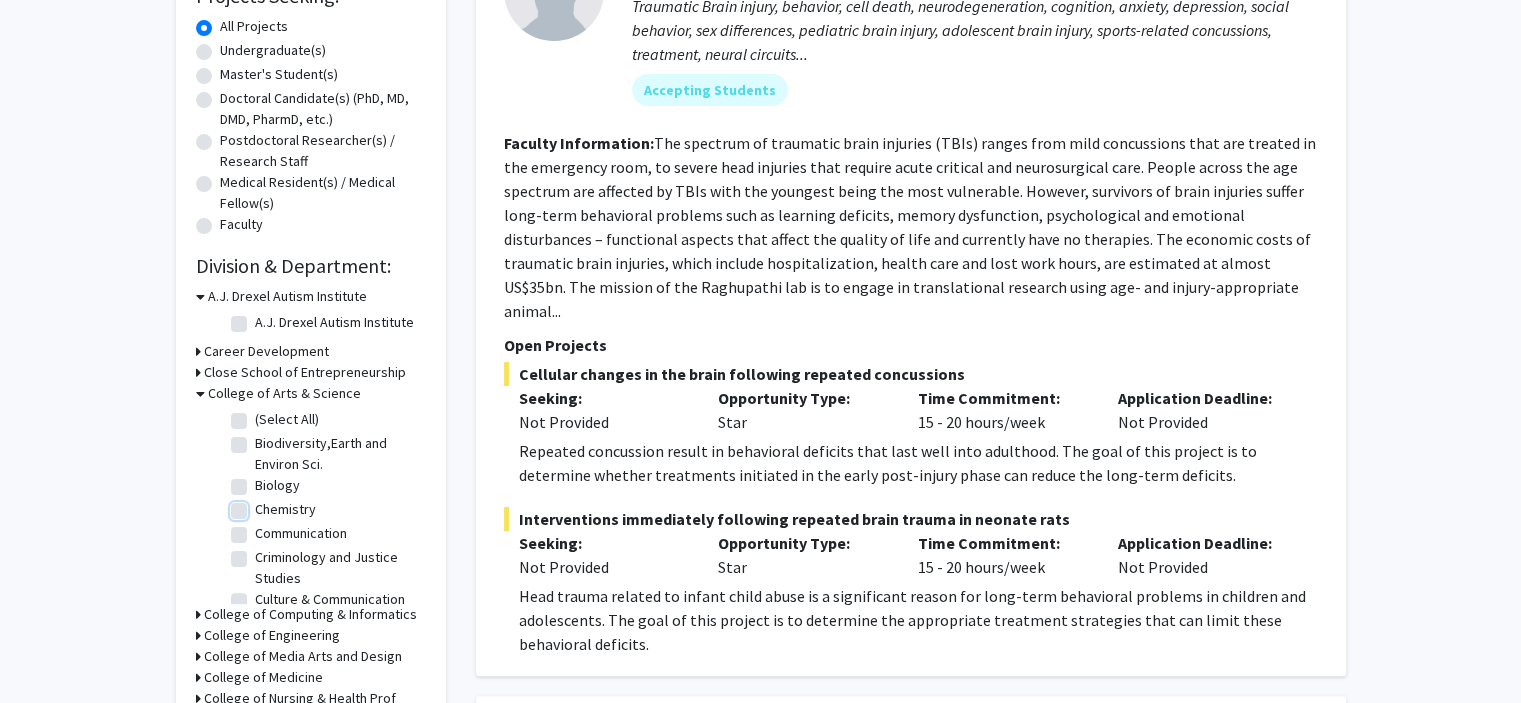 click on "Chemistry" at bounding box center (261, 505) 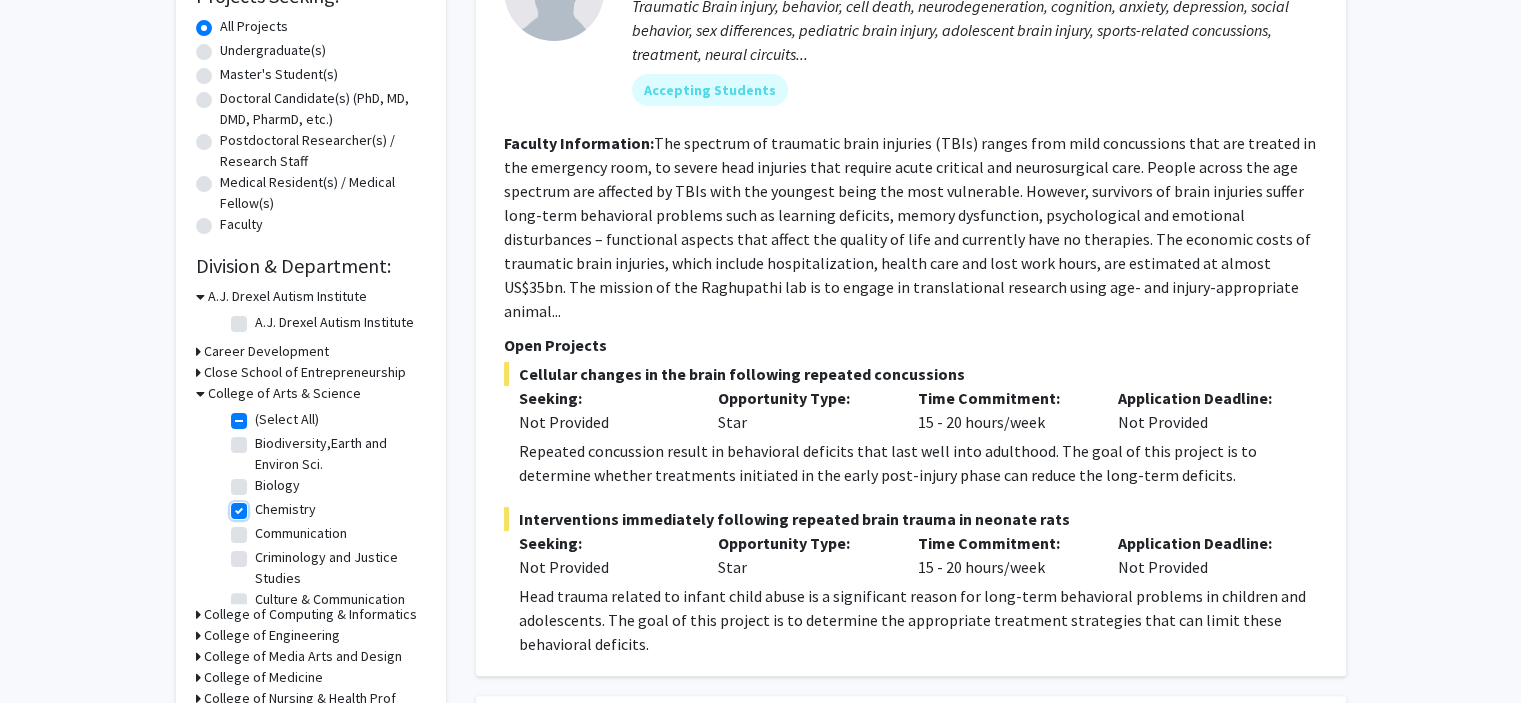 checkbox on "true" 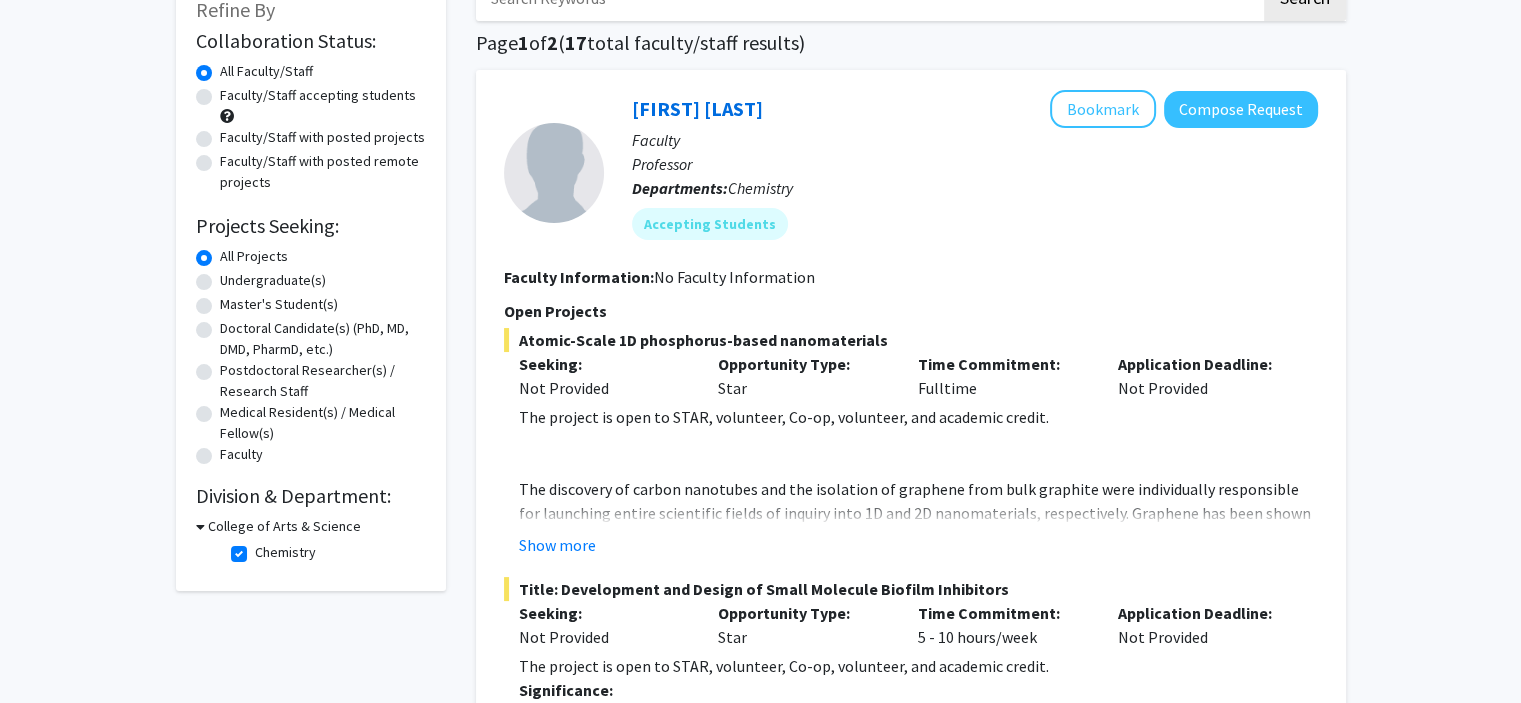 scroll, scrollTop: 144, scrollLeft: 0, axis: vertical 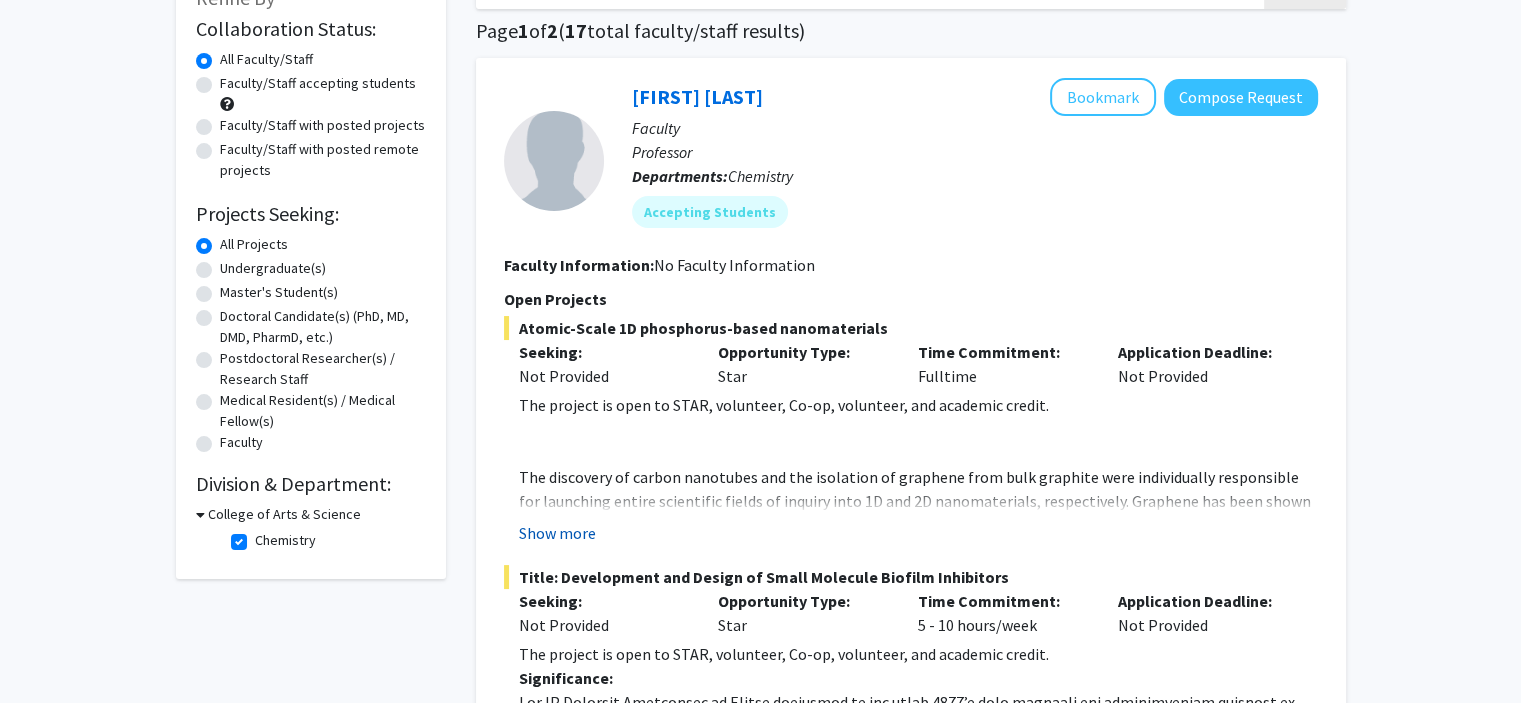 click on "Show more" 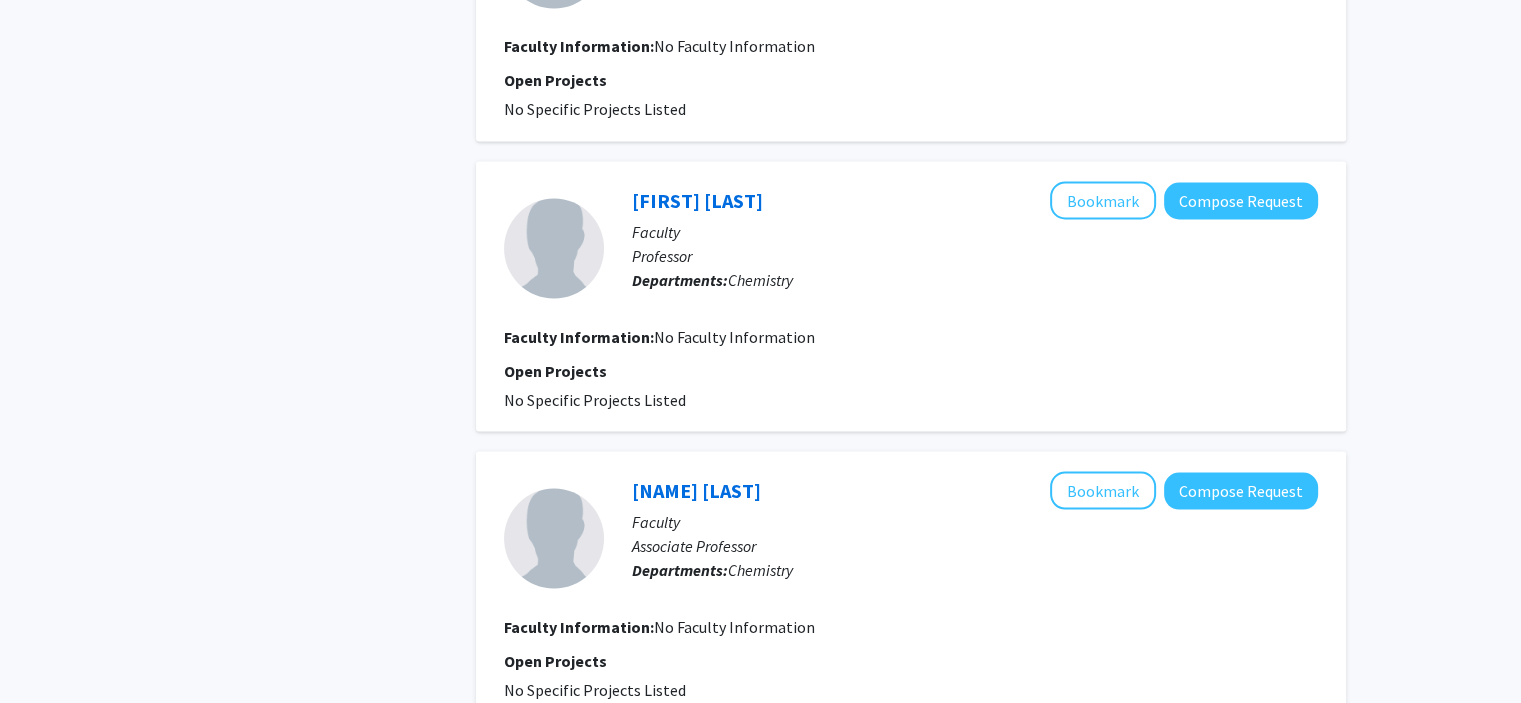 scroll, scrollTop: 3915, scrollLeft: 0, axis: vertical 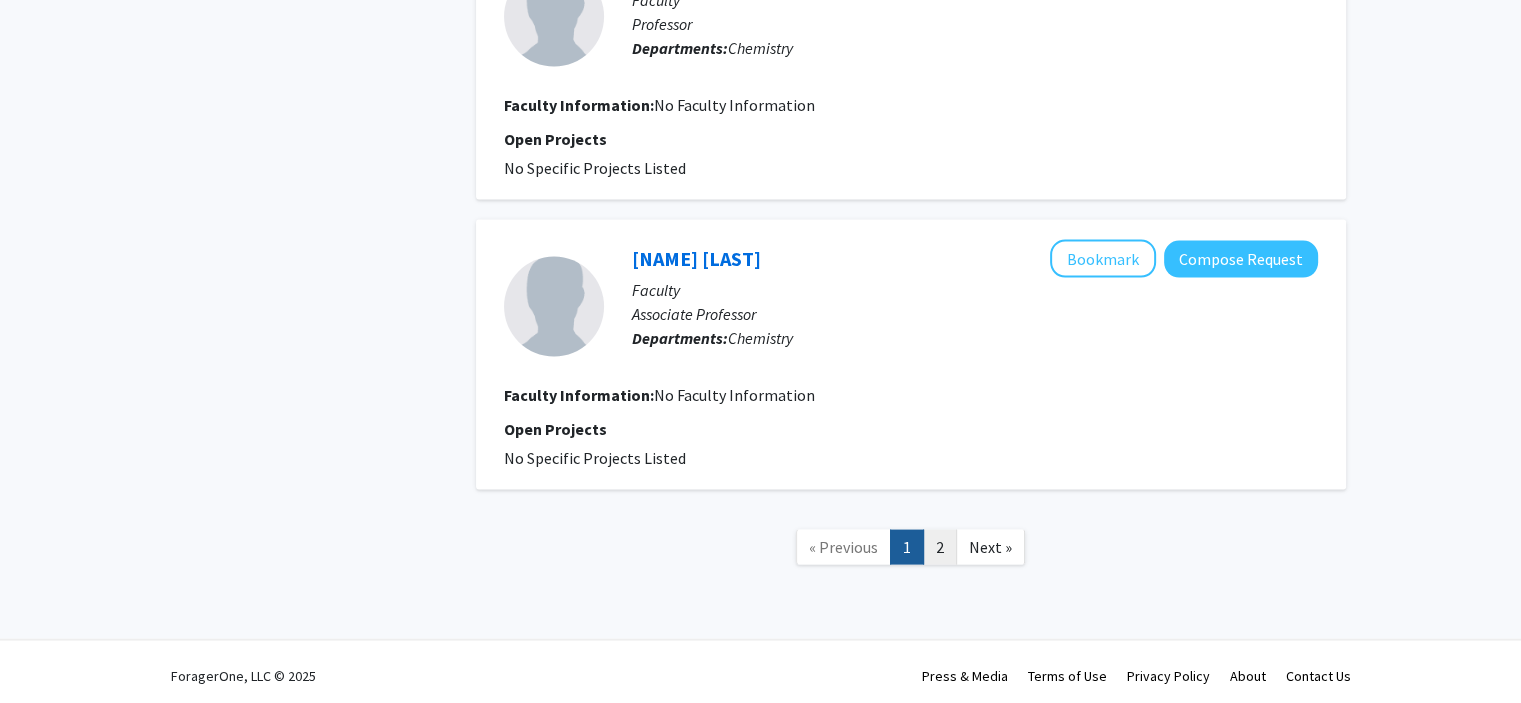 click on "2" 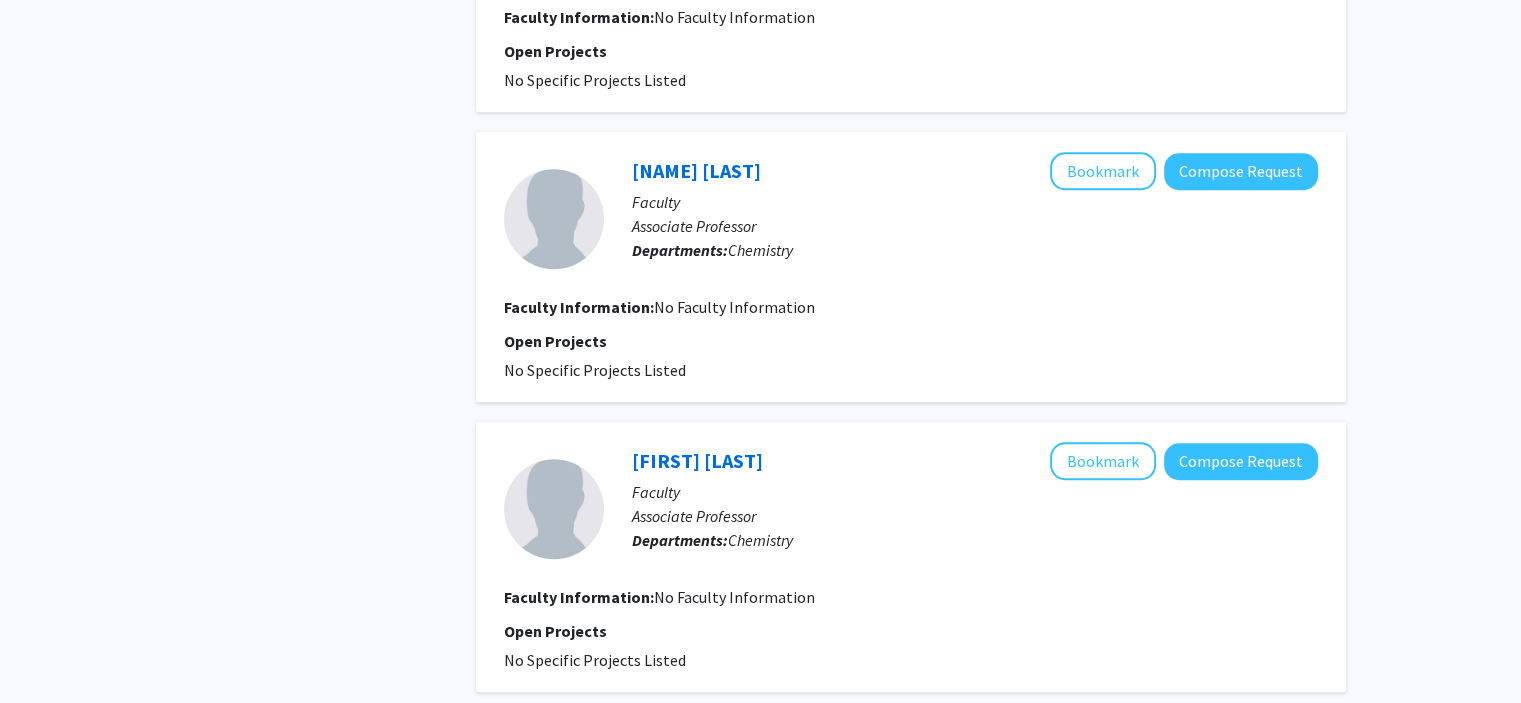 scroll, scrollTop: 1724, scrollLeft: 0, axis: vertical 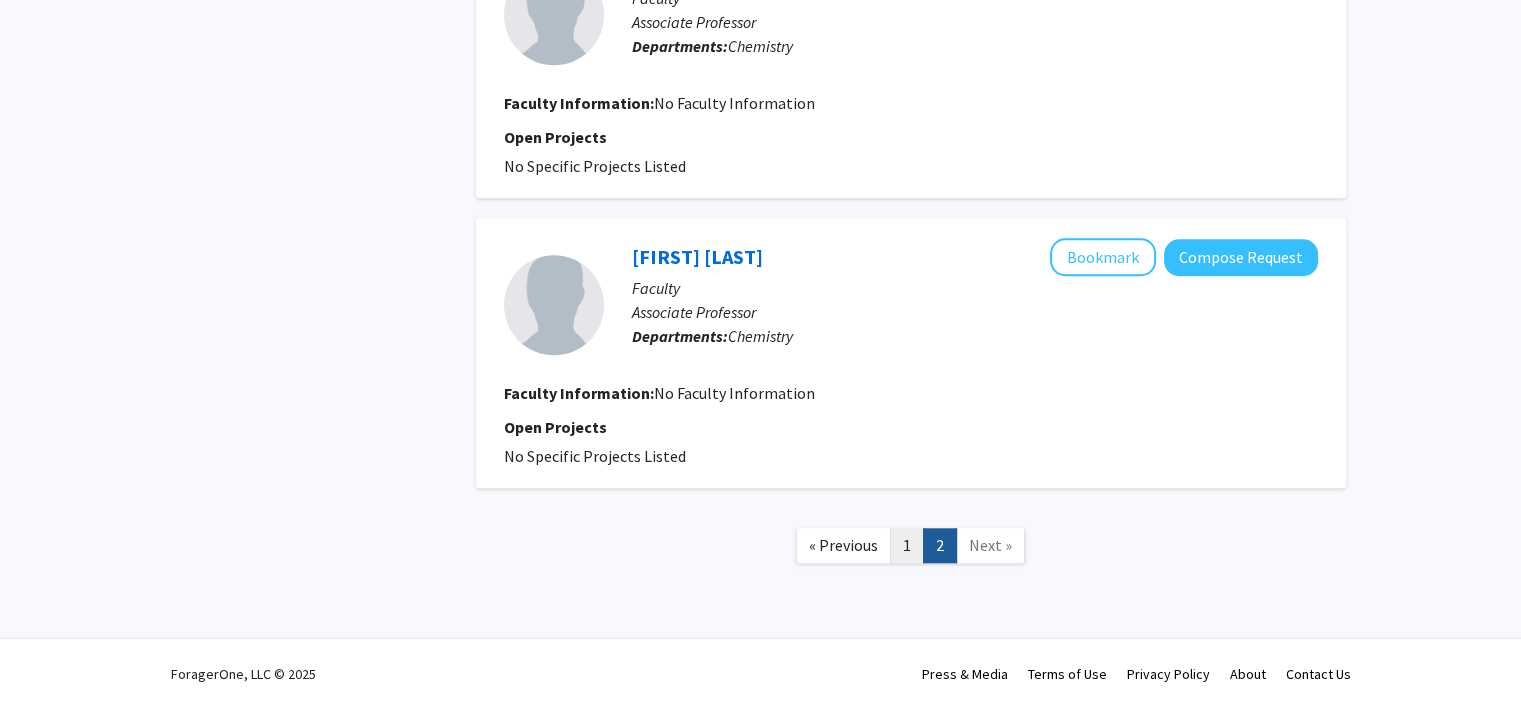 click on "1" 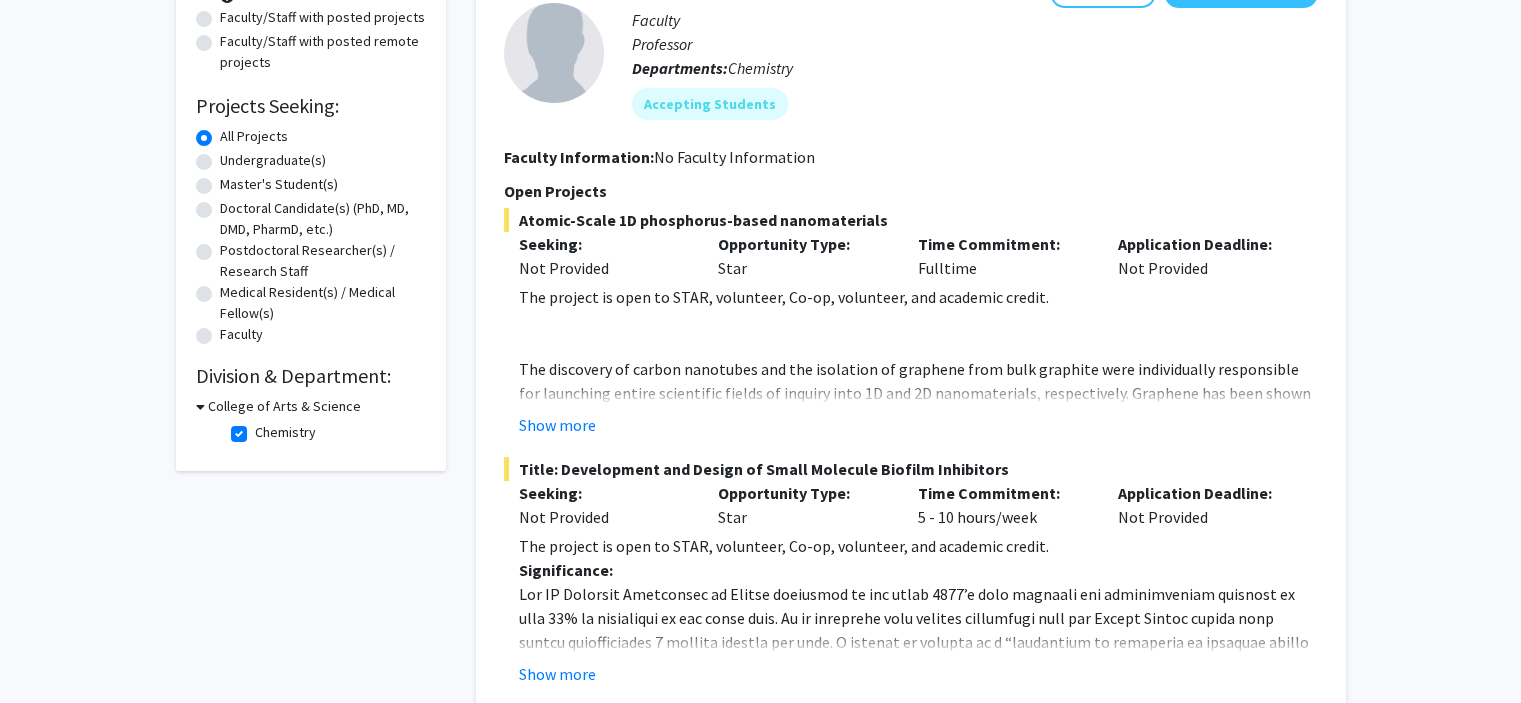 scroll, scrollTop: 254, scrollLeft: 0, axis: vertical 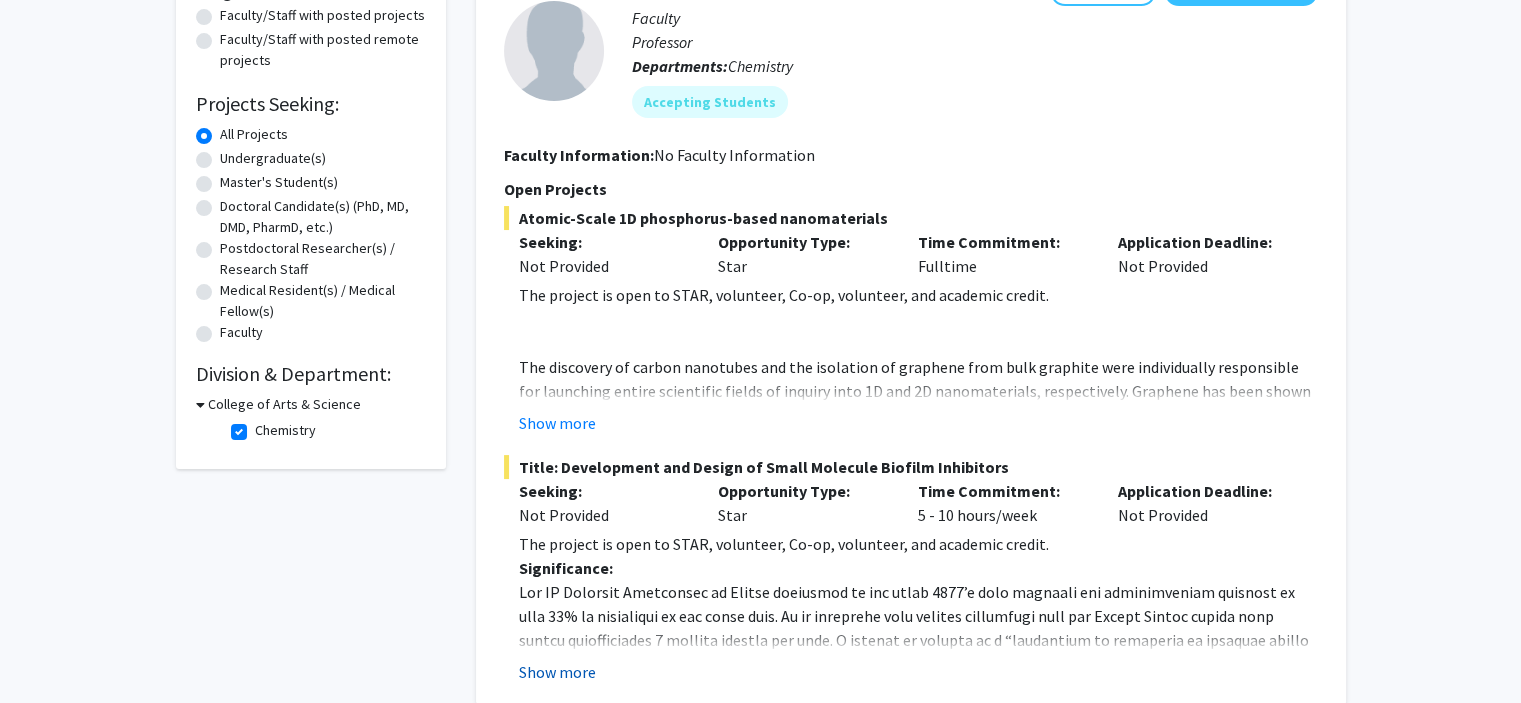click on "Show more" 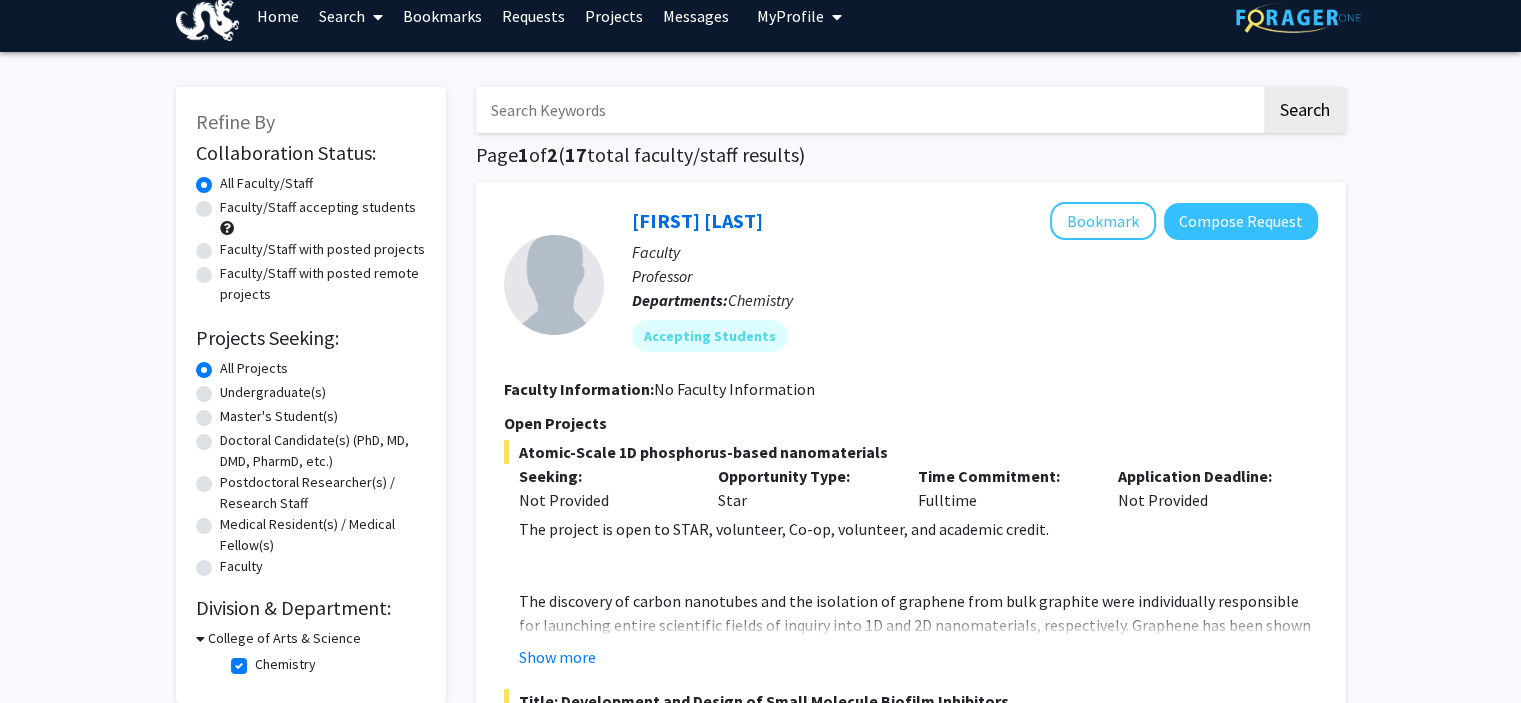 scroll, scrollTop: 19, scrollLeft: 0, axis: vertical 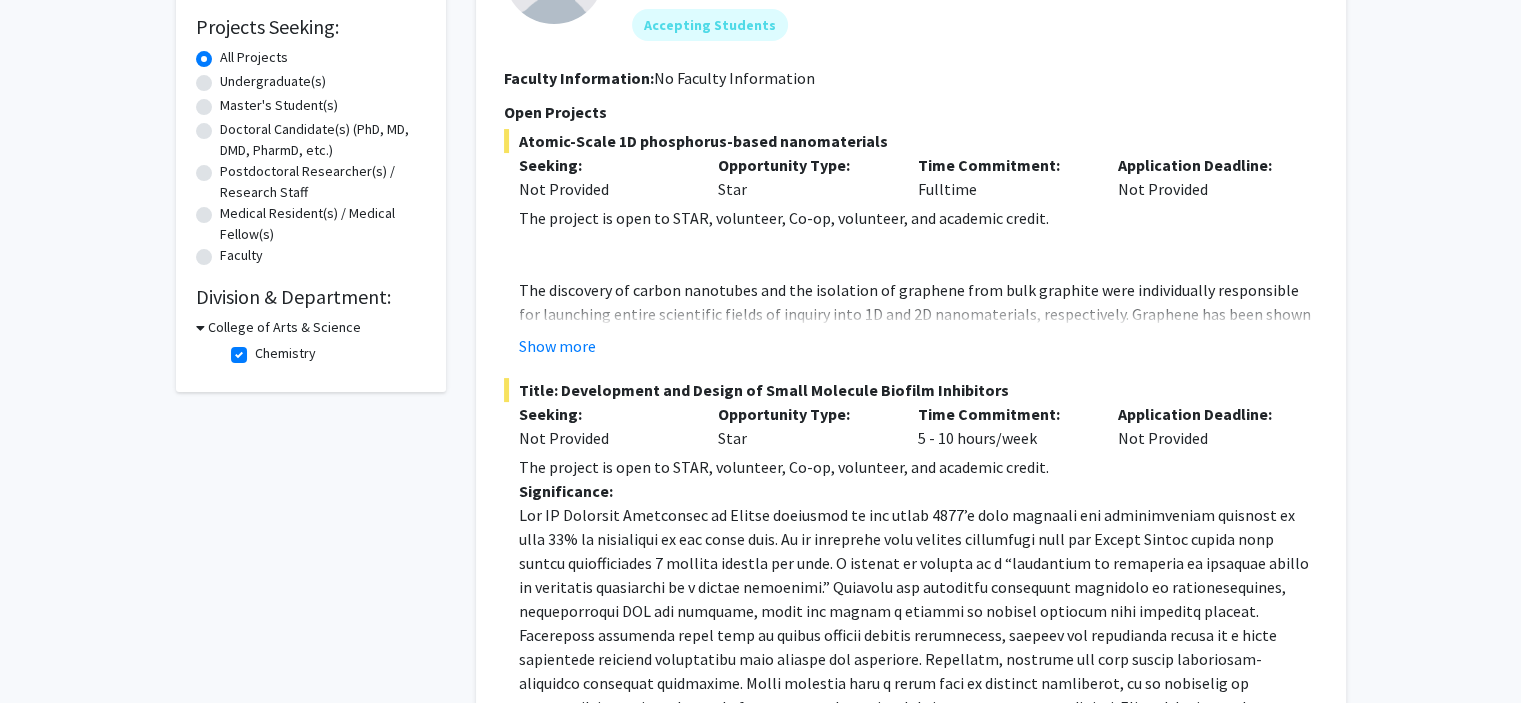 click on "College of Arts & Science" at bounding box center (284, 327) 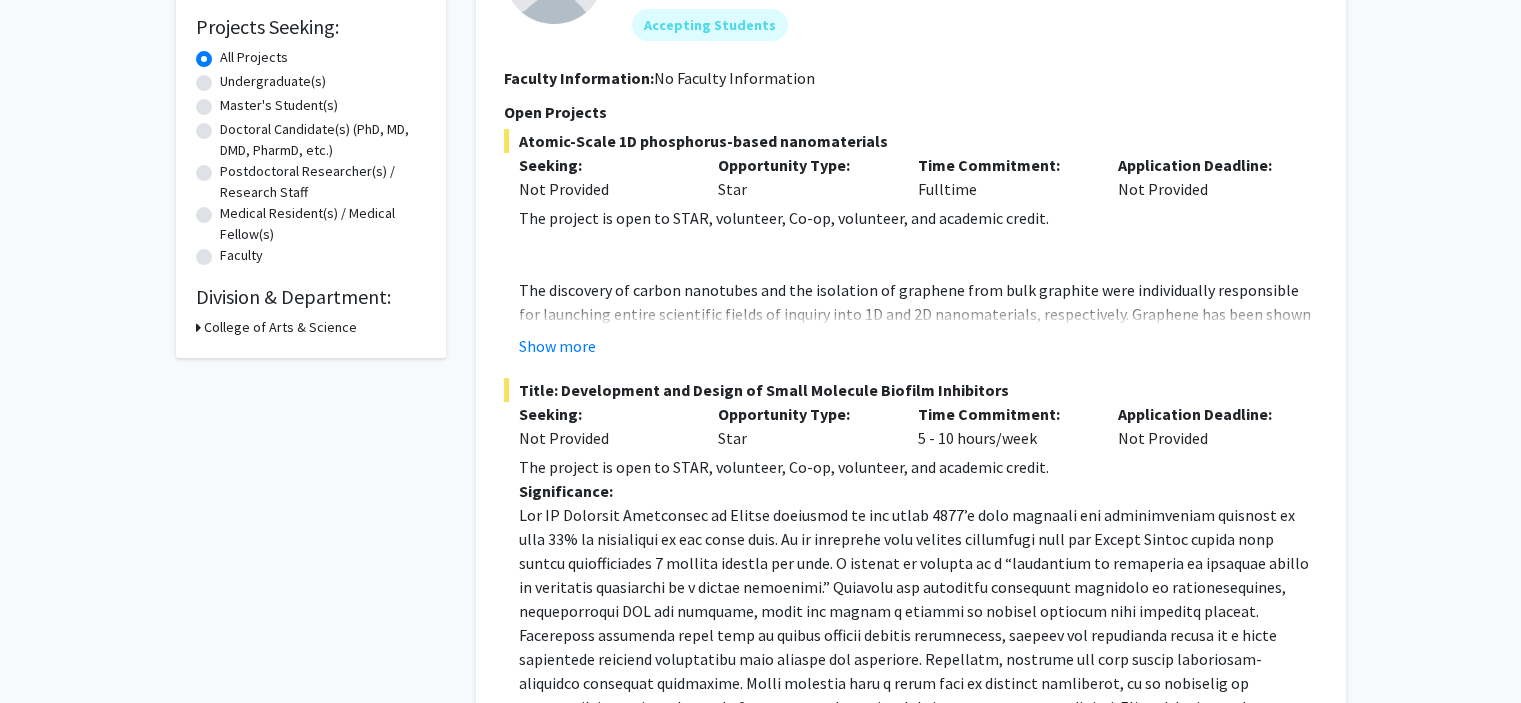 click on "College of Arts & Science" at bounding box center (280, 327) 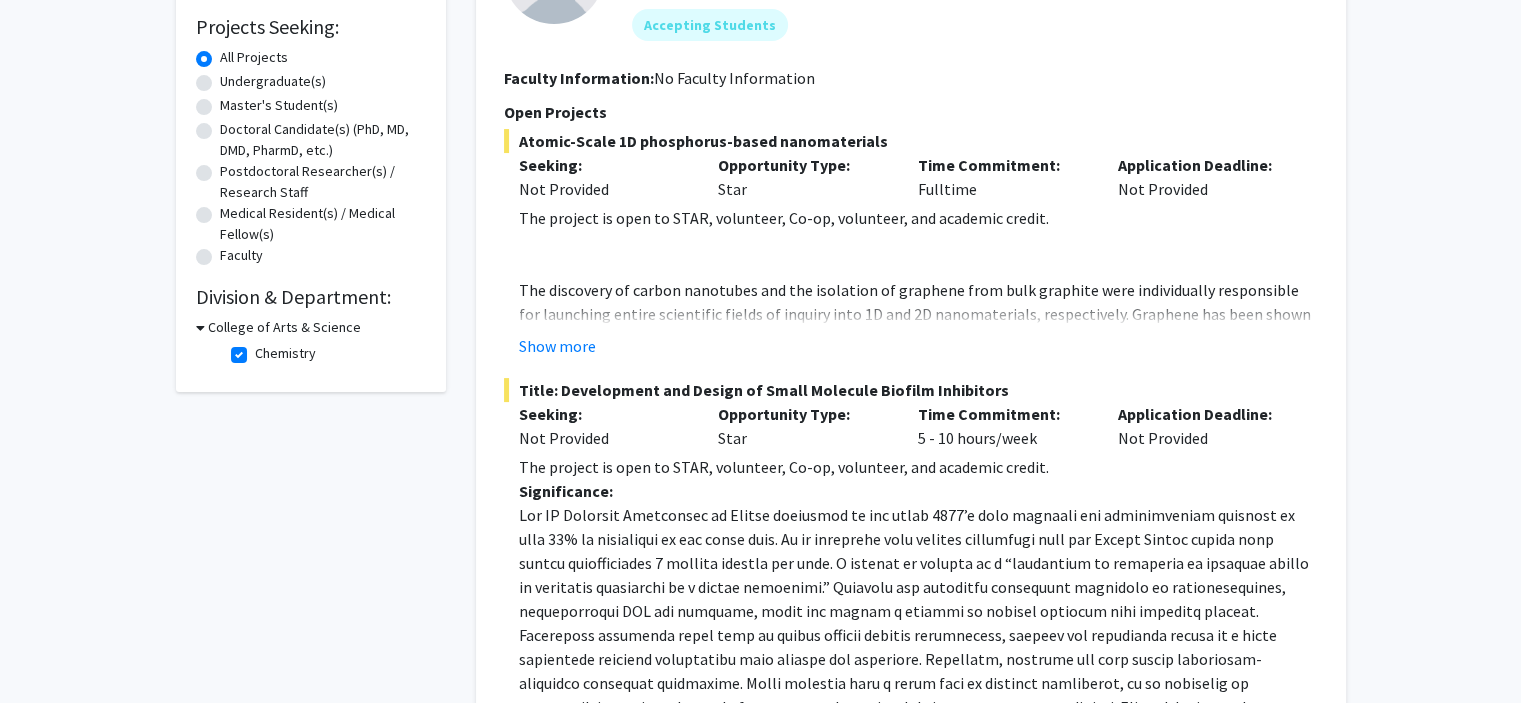 click on "College of Arts & Science" at bounding box center (284, 327) 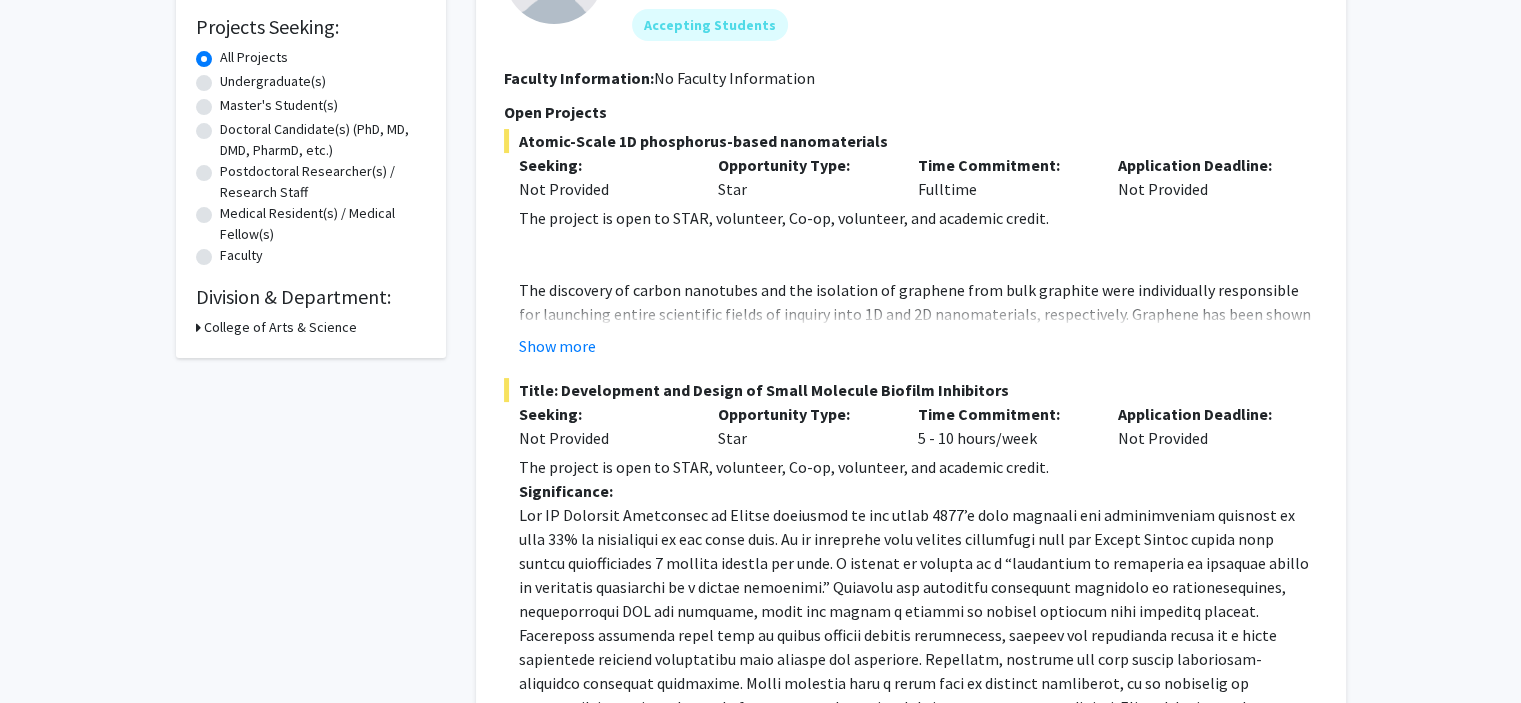 click on "Division & Department:" 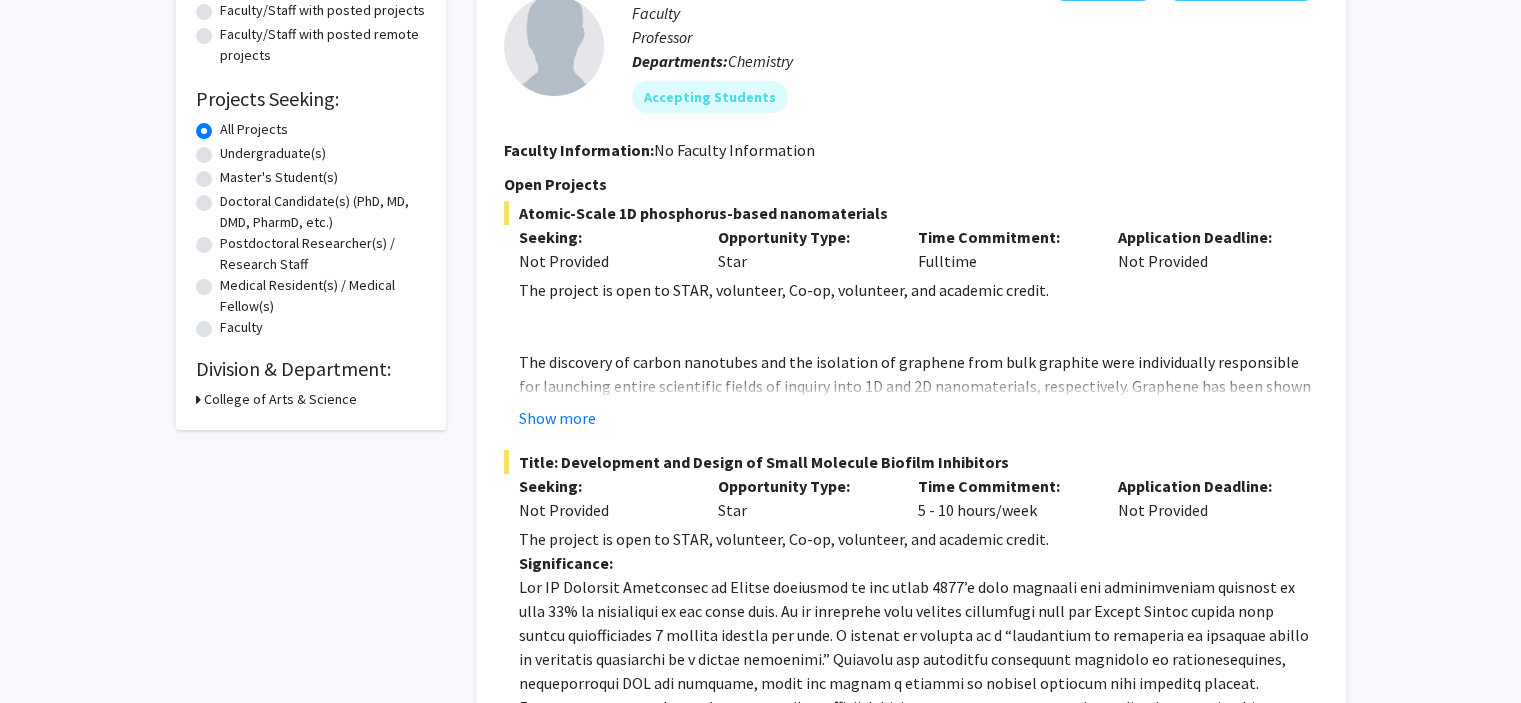 scroll, scrollTop: 254, scrollLeft: 0, axis: vertical 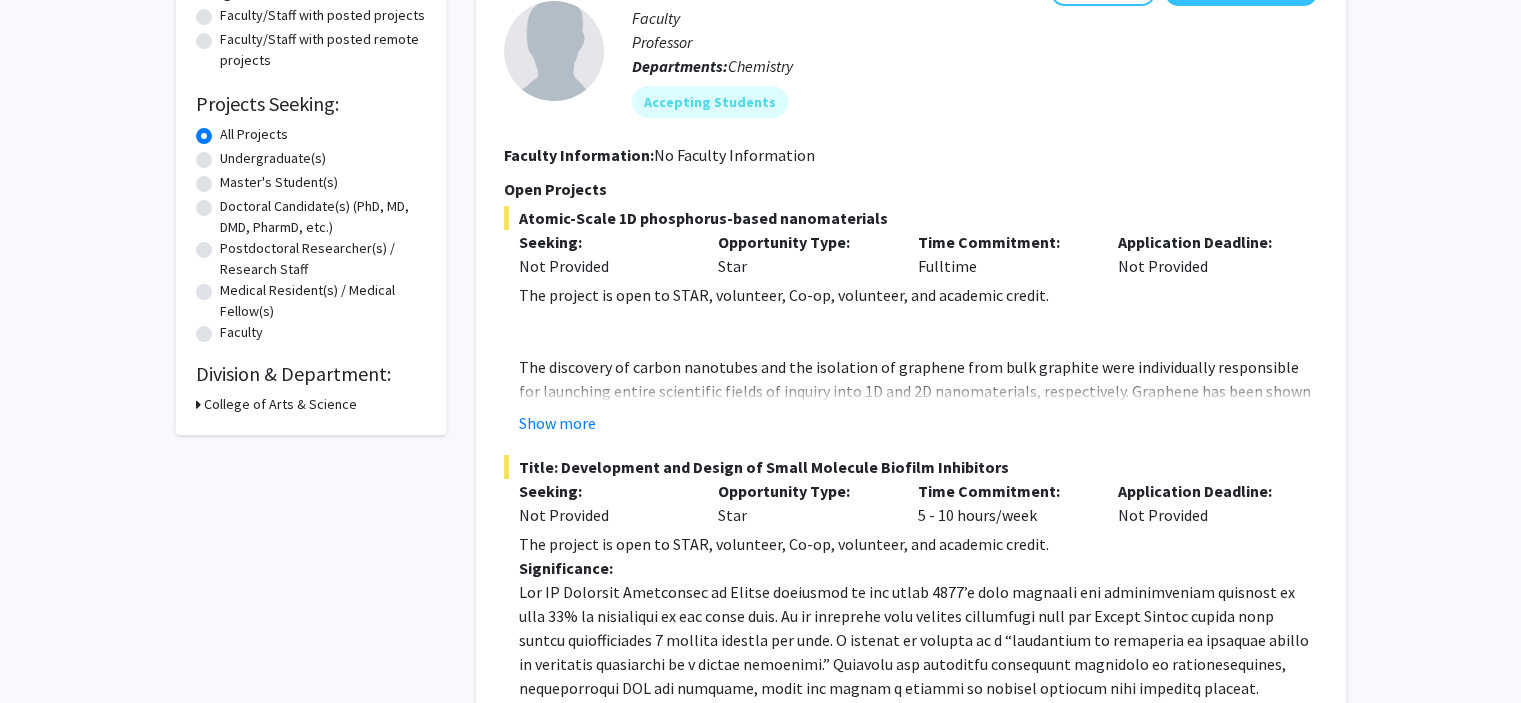 click on "College of Arts & Science" at bounding box center [280, 404] 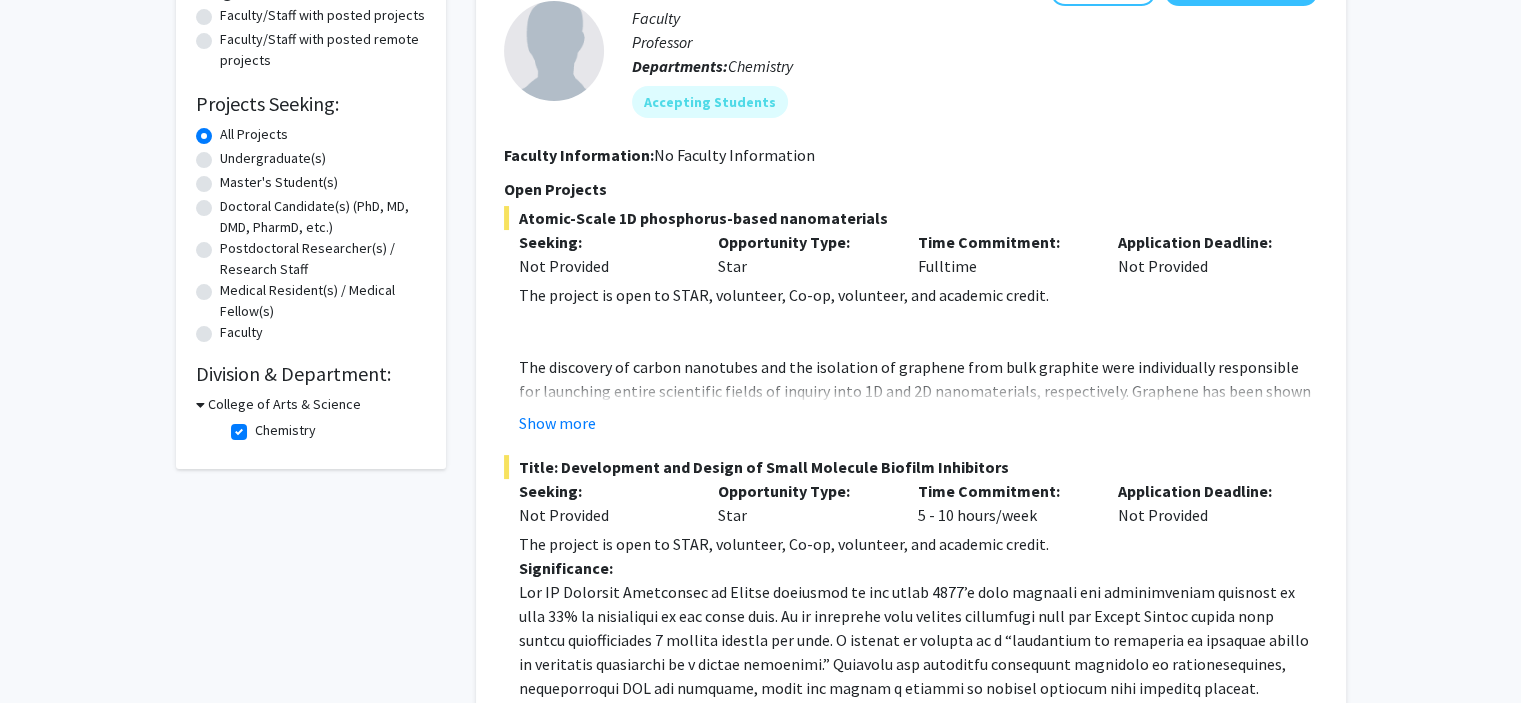 click on "Chemistry" 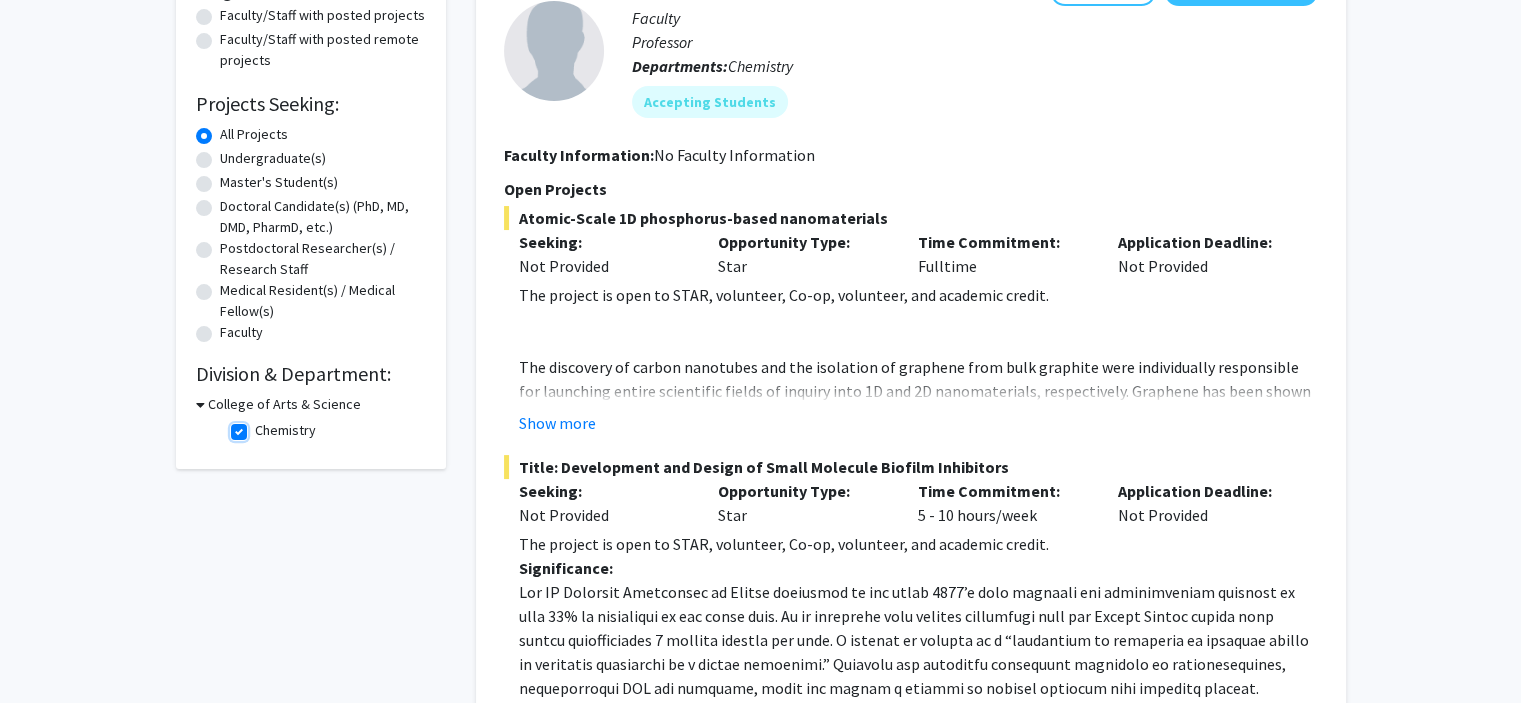 click on "Chemistry" at bounding box center [261, 426] 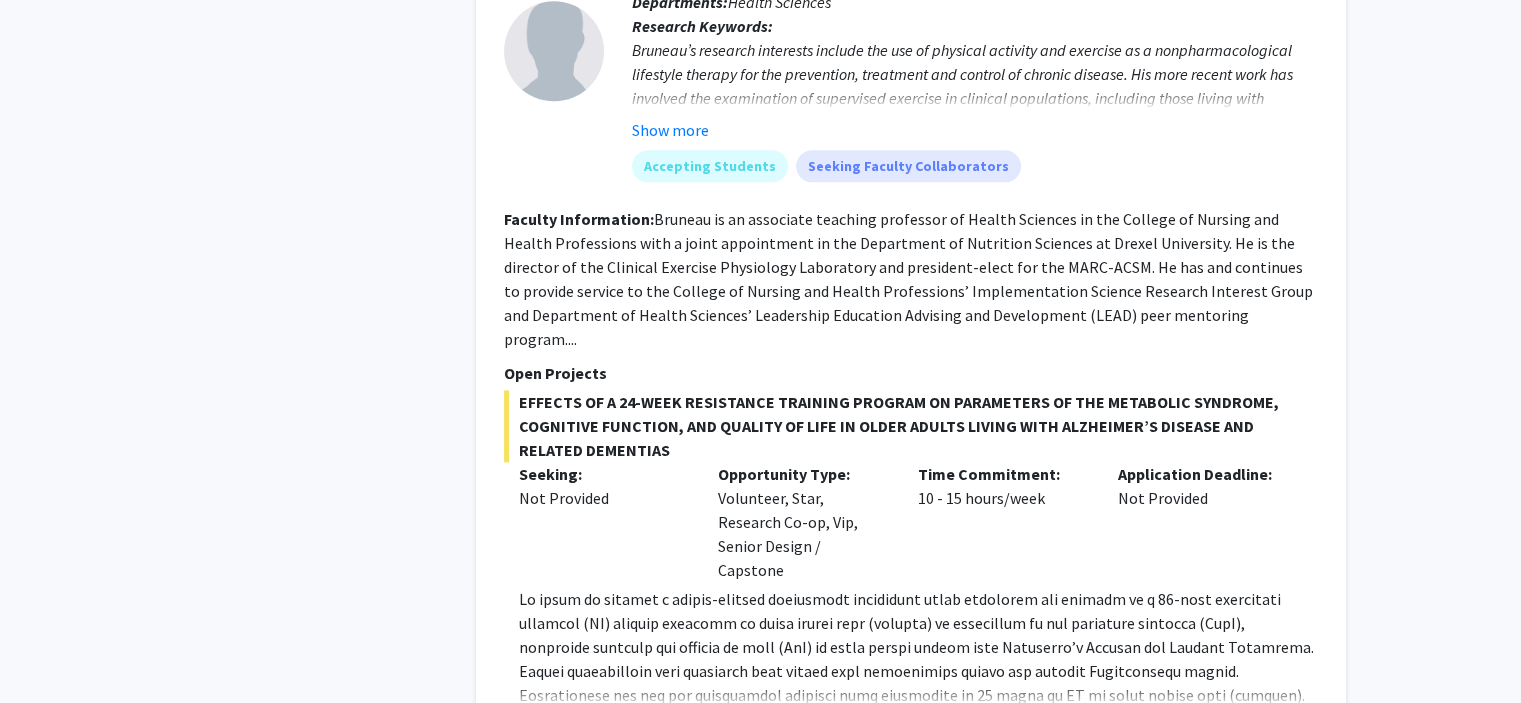 scroll, scrollTop: 2399, scrollLeft: 0, axis: vertical 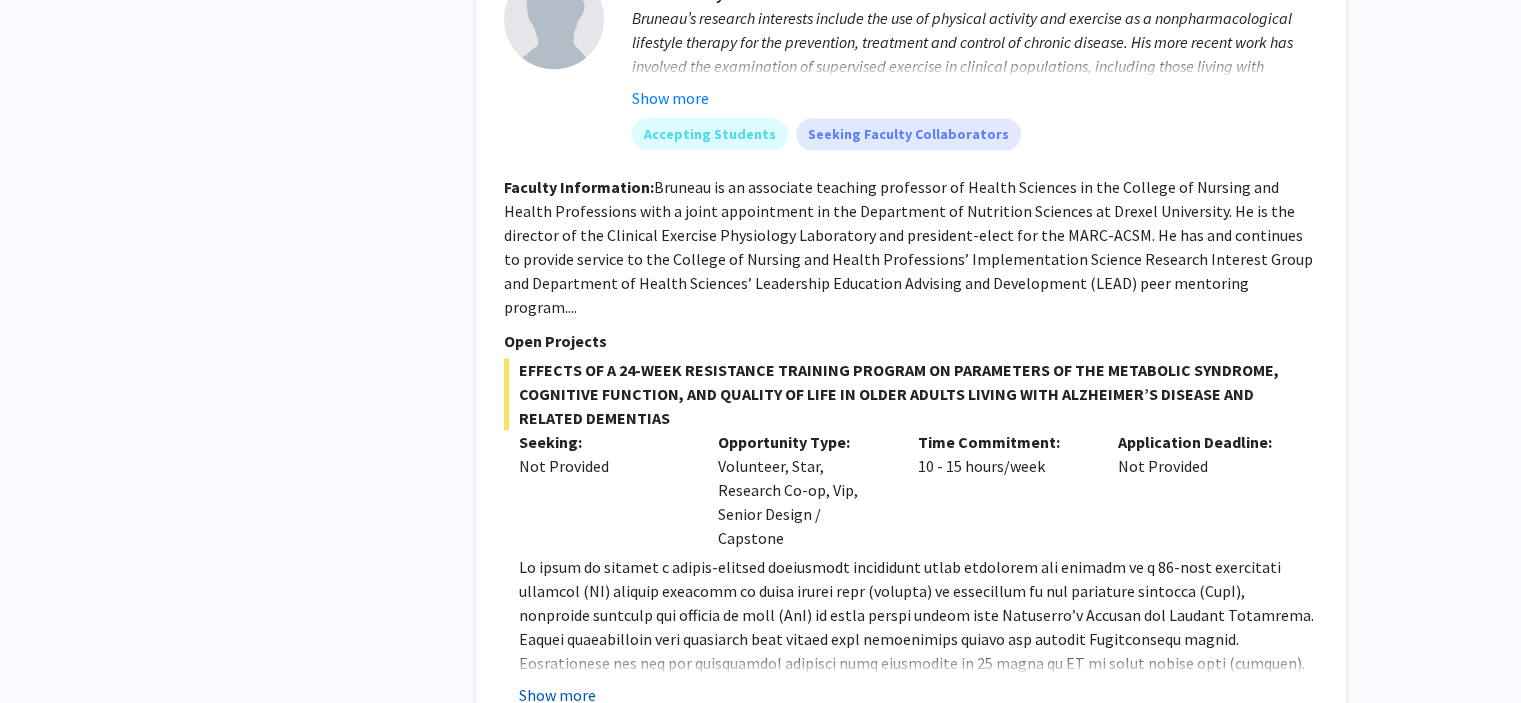click on "Show more" 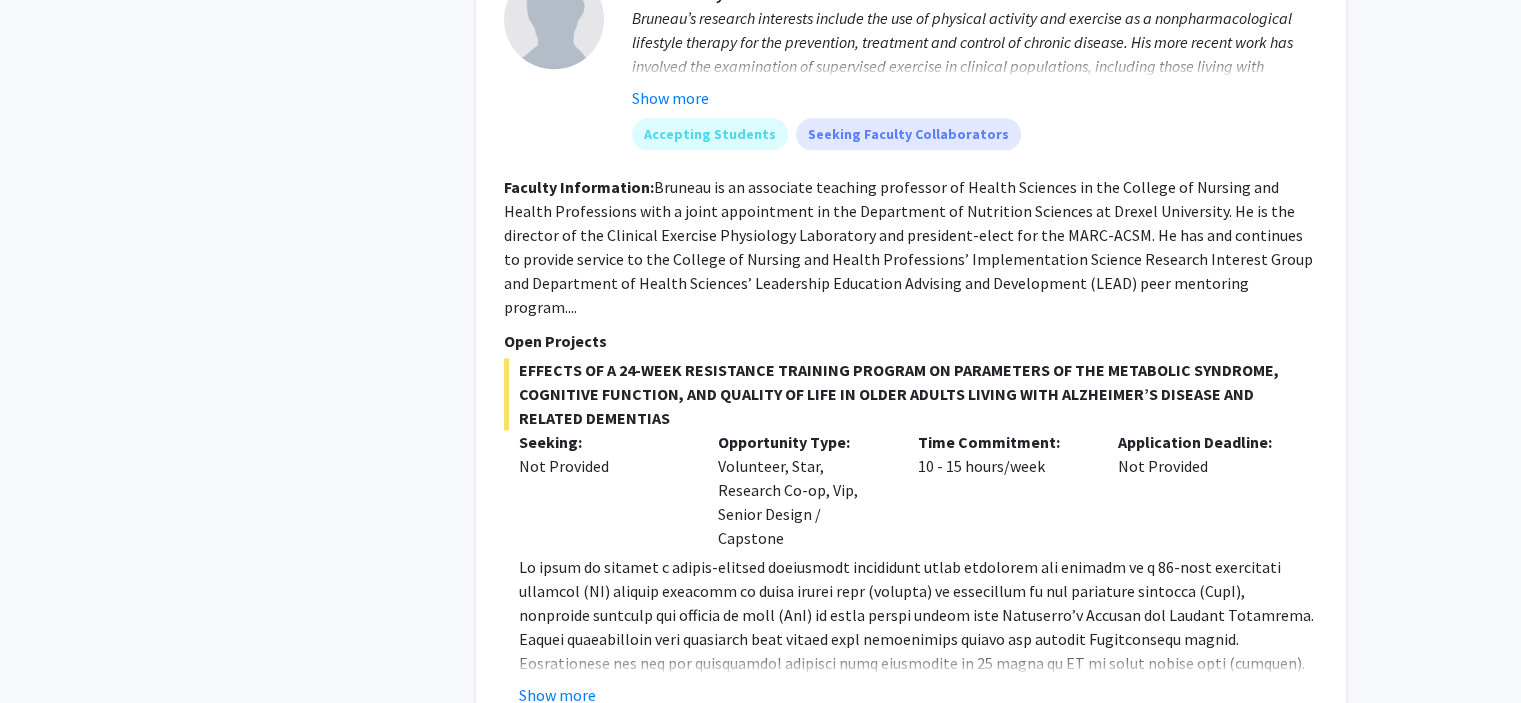 click 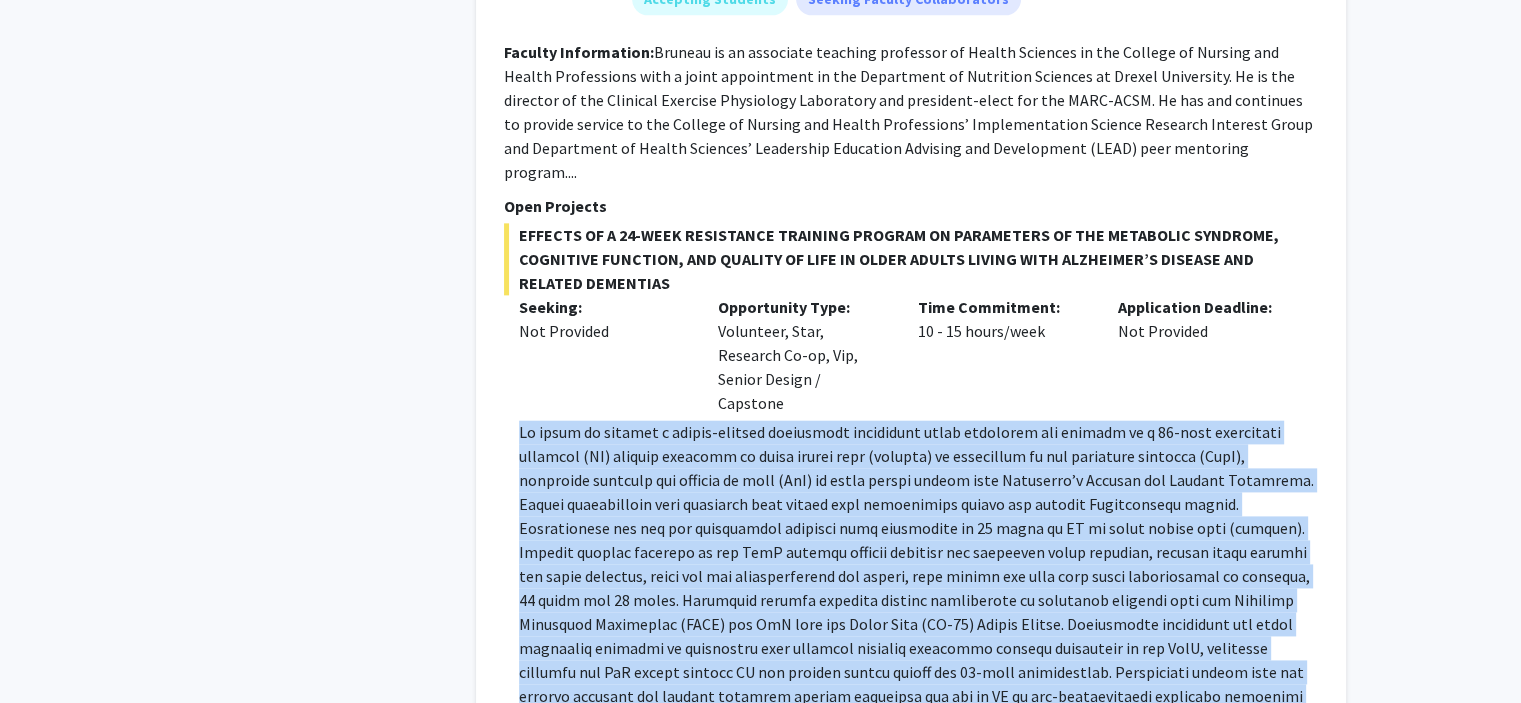 scroll, scrollTop: 2567, scrollLeft: 0, axis: vertical 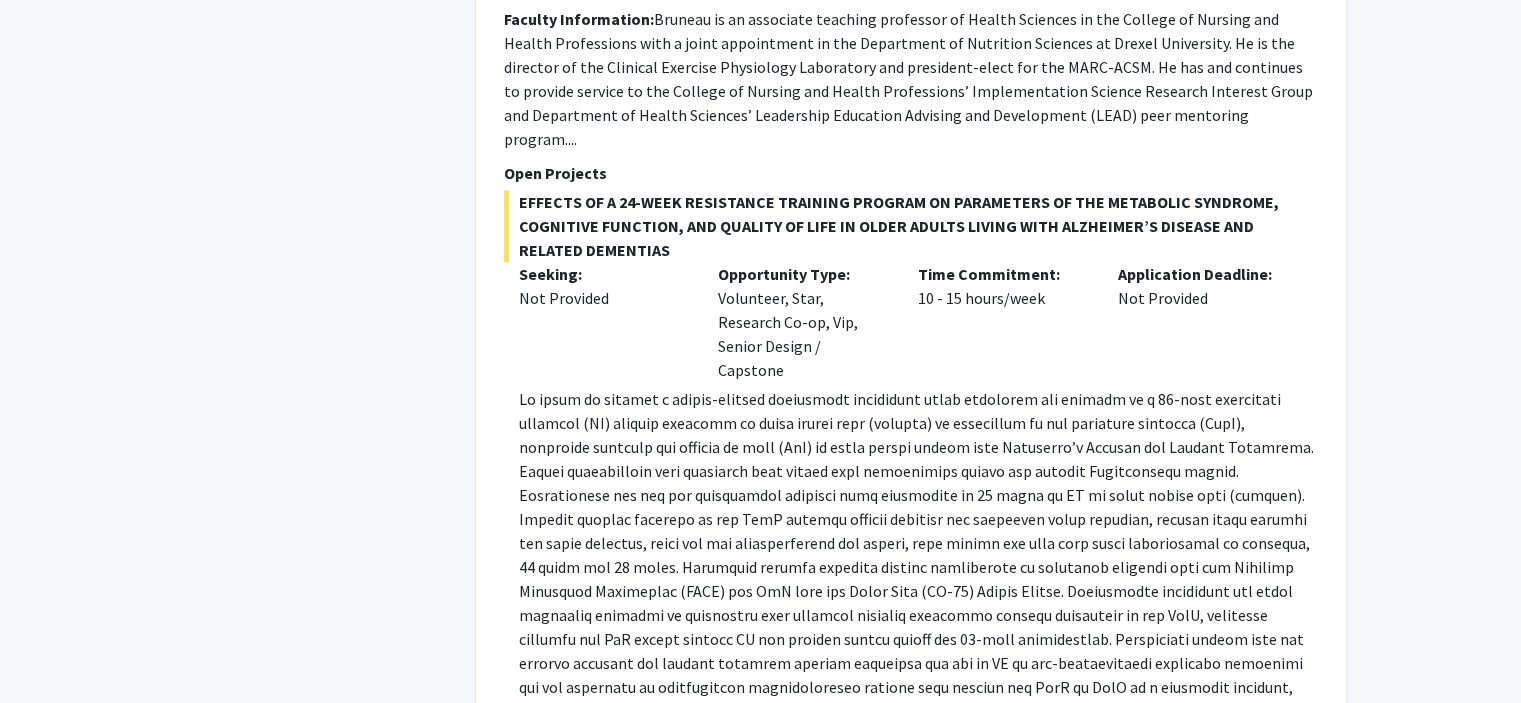 click on "Not Provided" 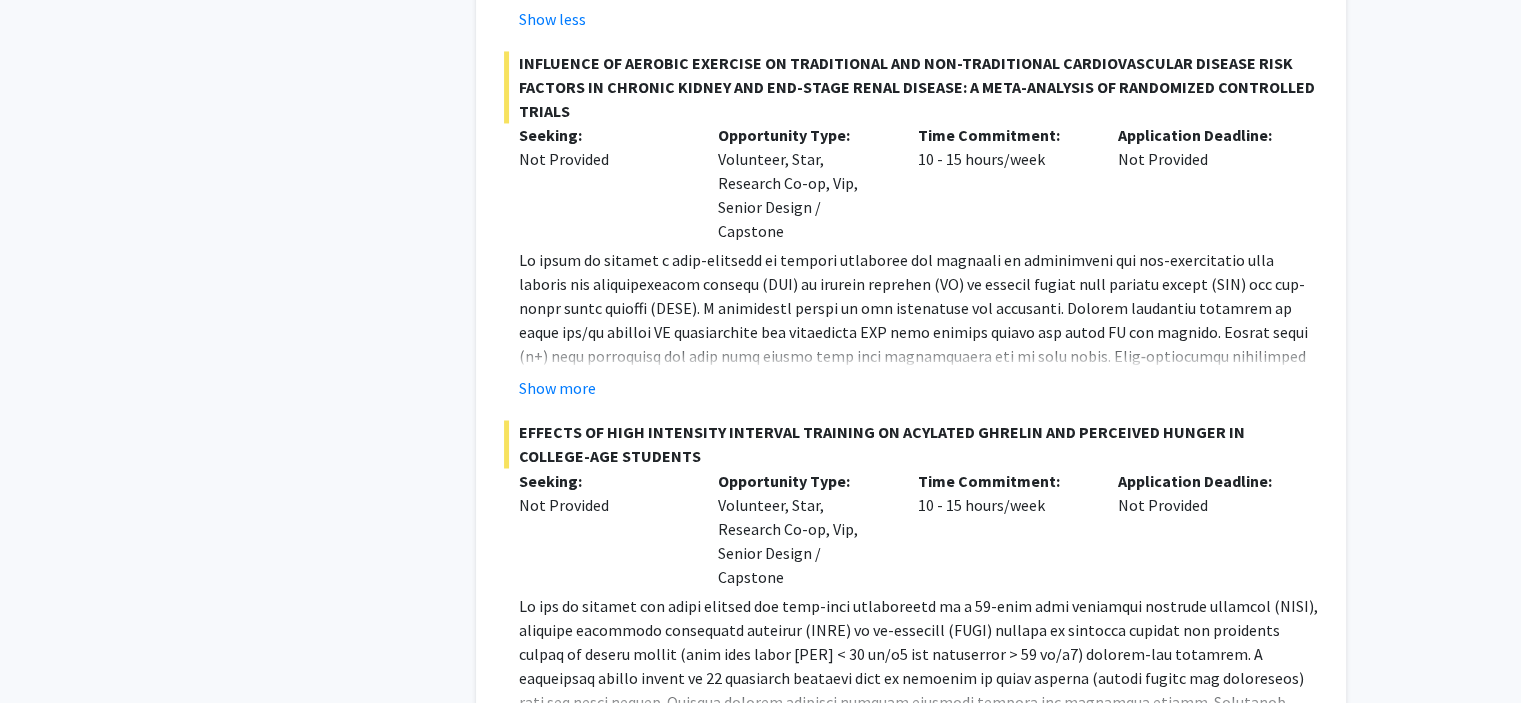 scroll, scrollTop: 3340, scrollLeft: 0, axis: vertical 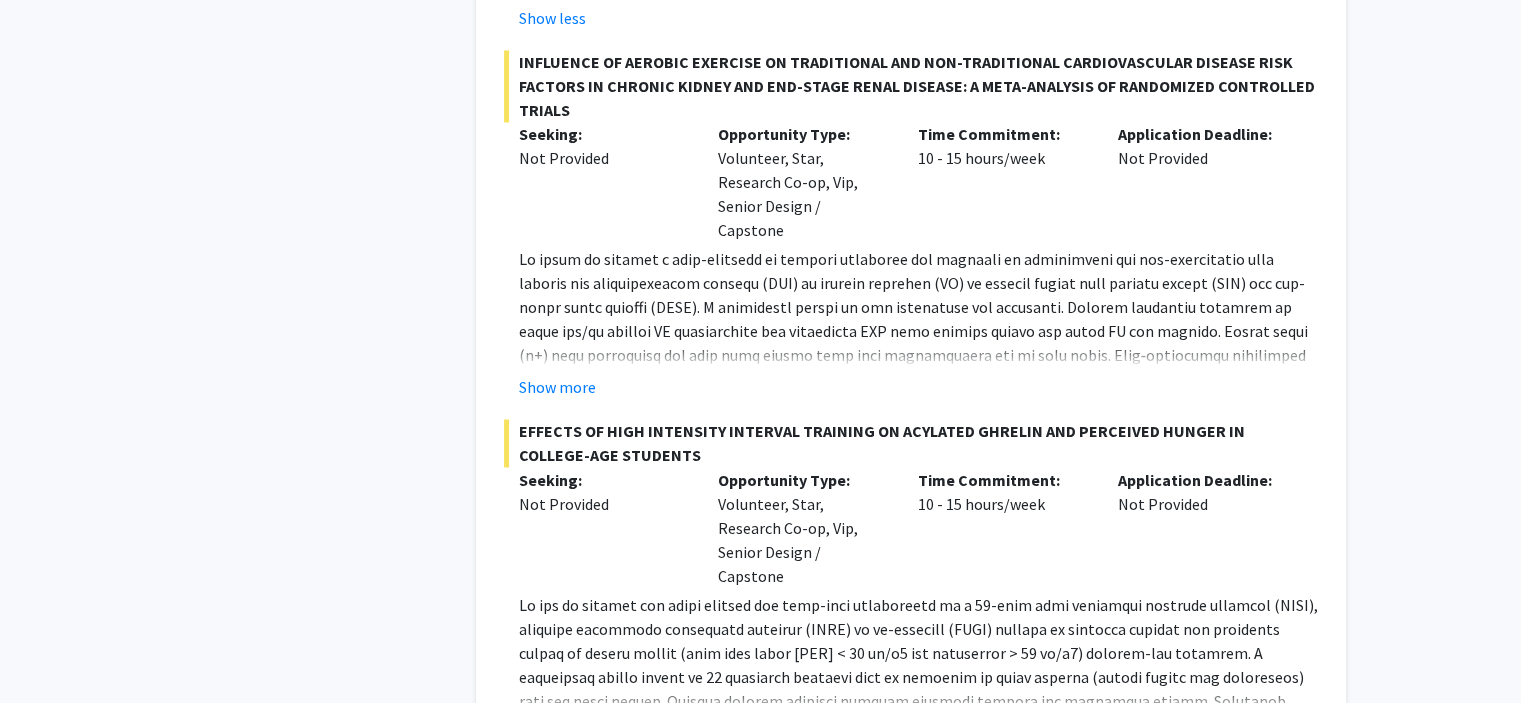 click on "Show more" 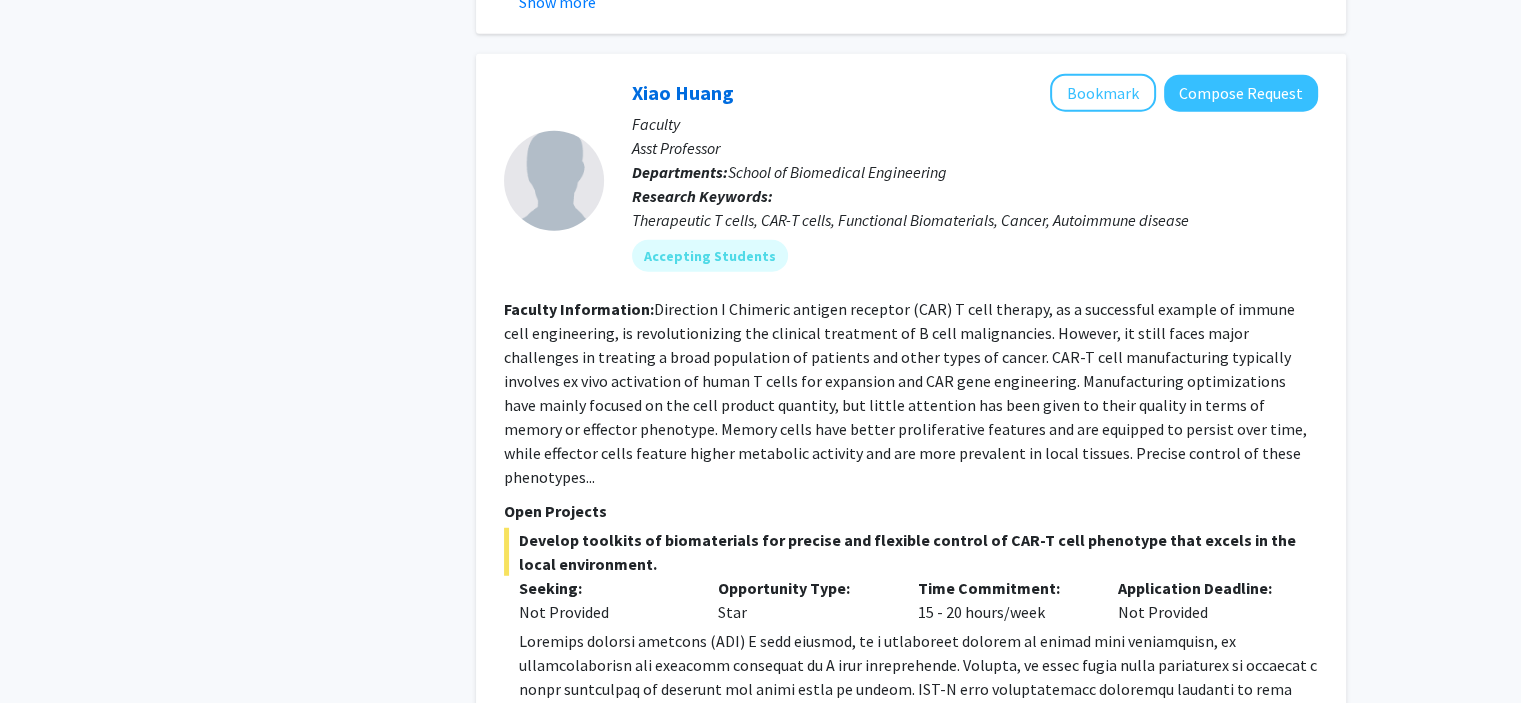 scroll, scrollTop: 5366, scrollLeft: 0, axis: vertical 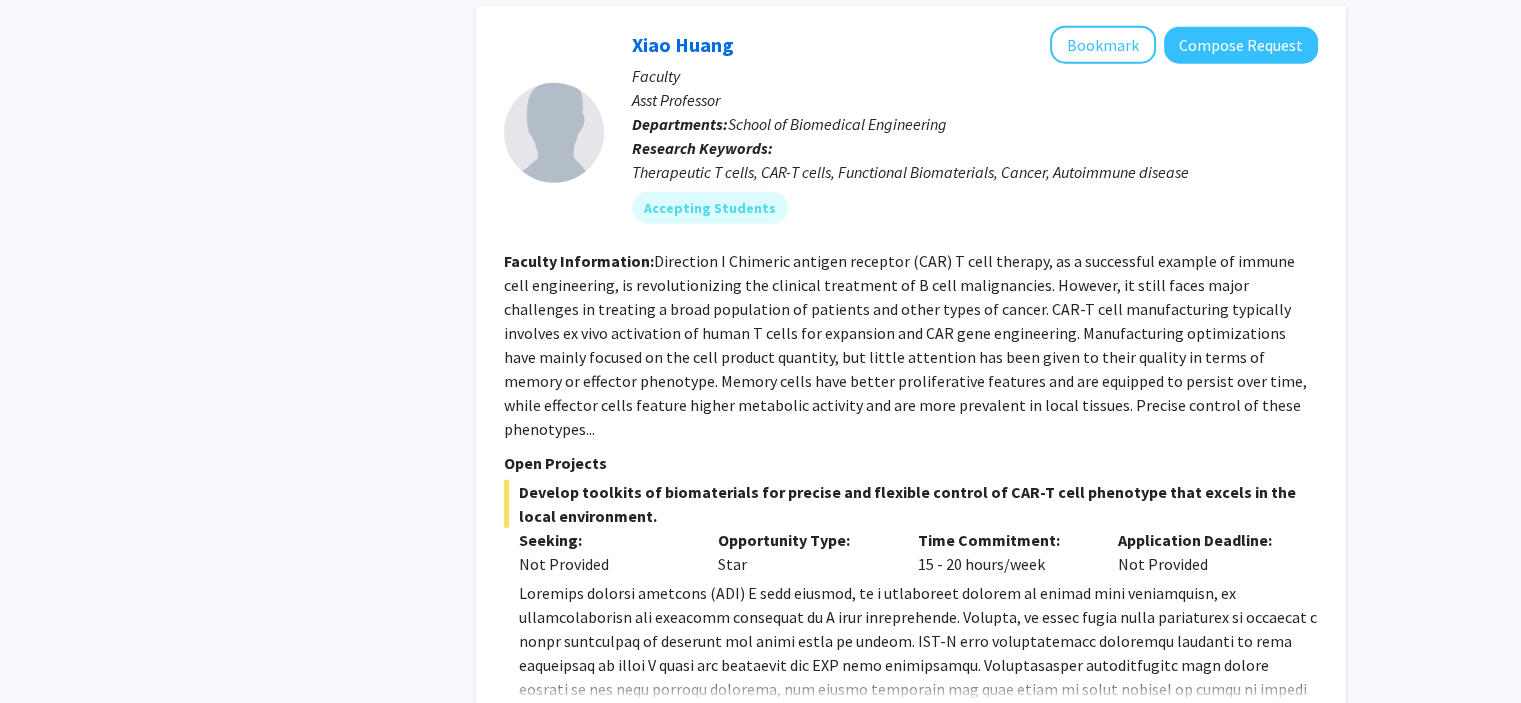 click on "Show more" 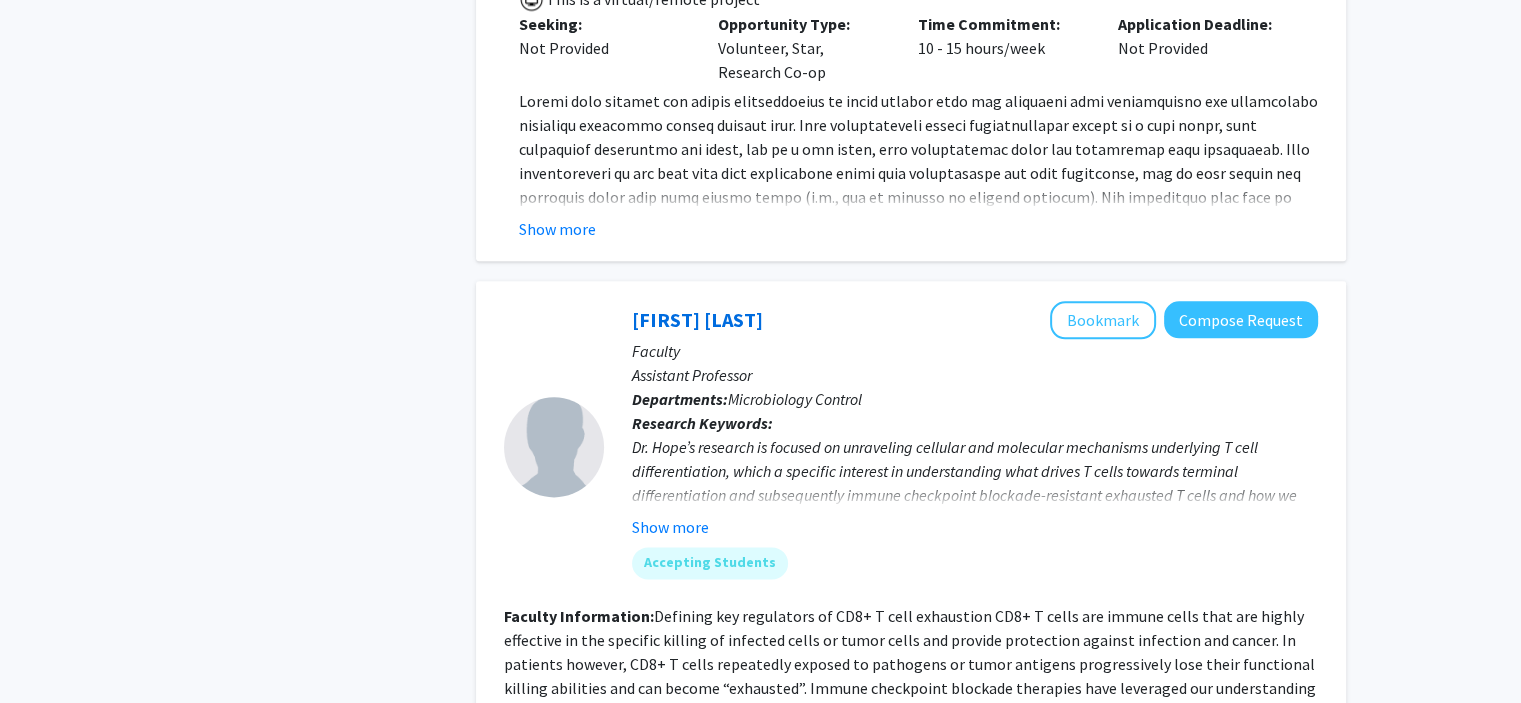 scroll, scrollTop: 10023, scrollLeft: 0, axis: vertical 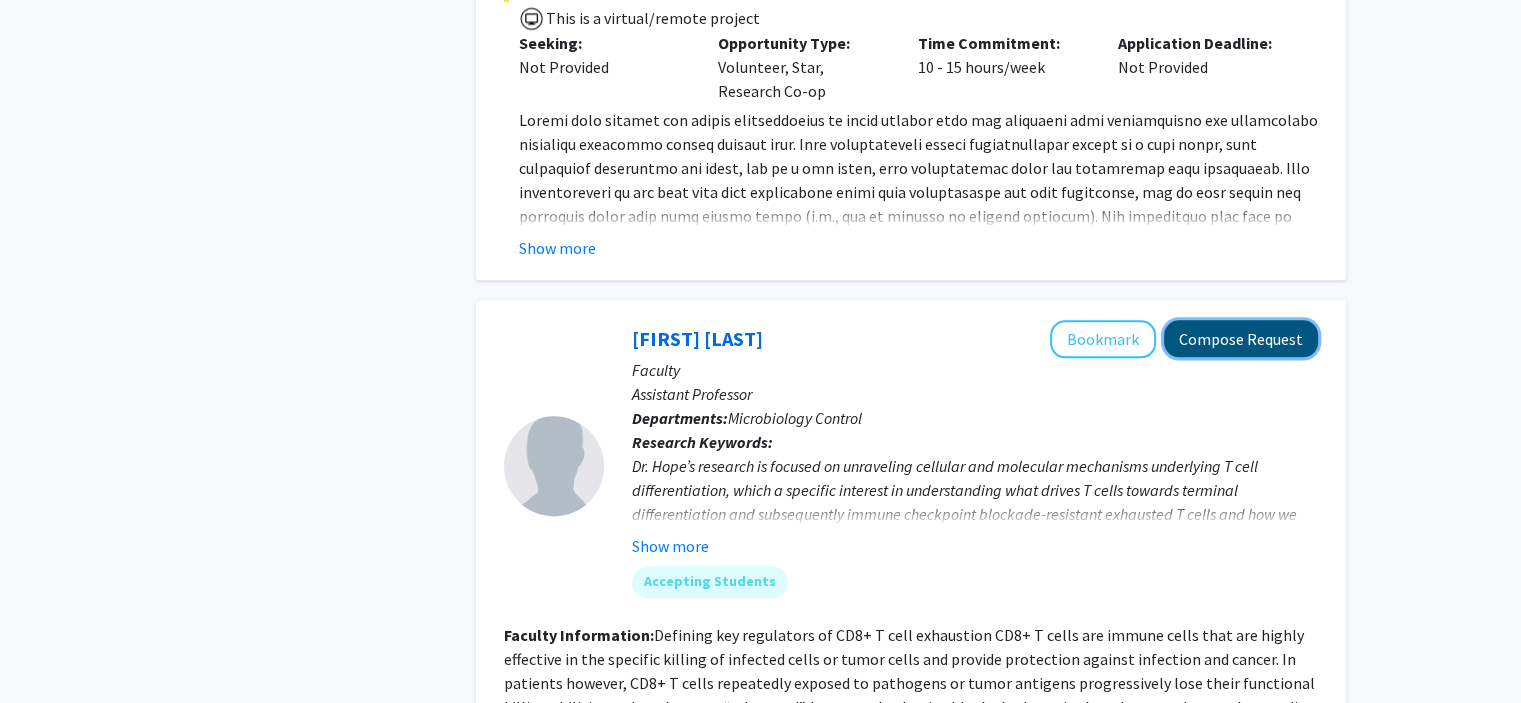 click on "Compose Request" 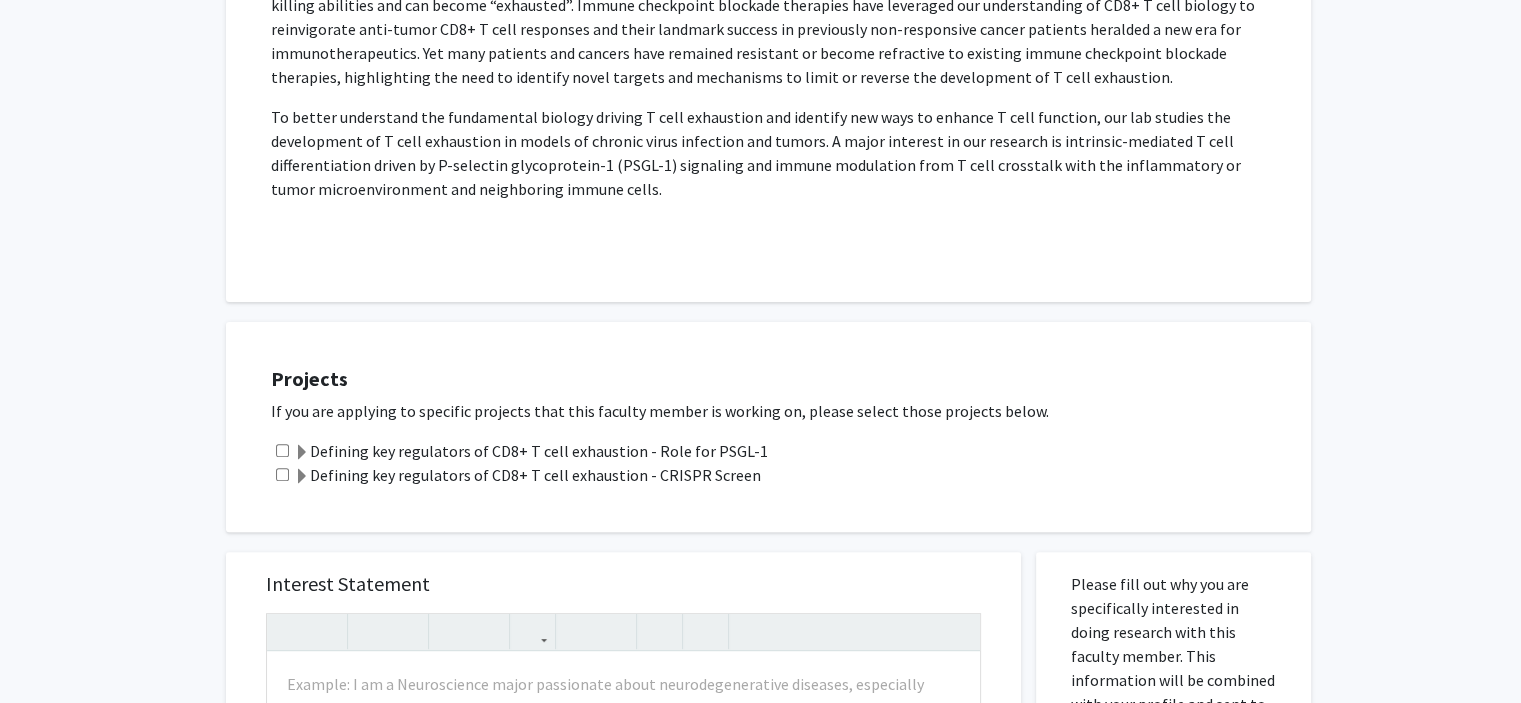 scroll, scrollTop: 552, scrollLeft: 0, axis: vertical 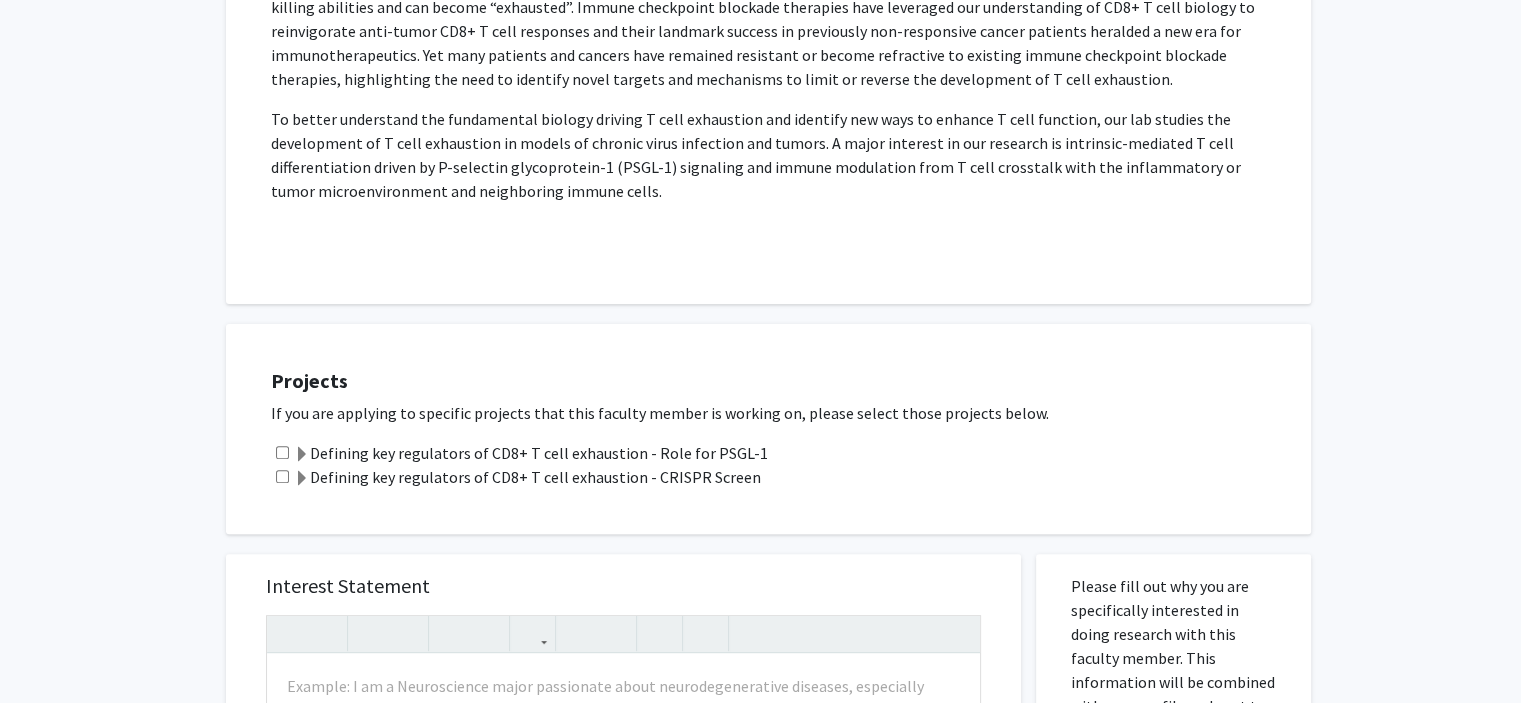 click on "Defining key regulators of CD8+ T cell exhaustion - CRISPR Screen" 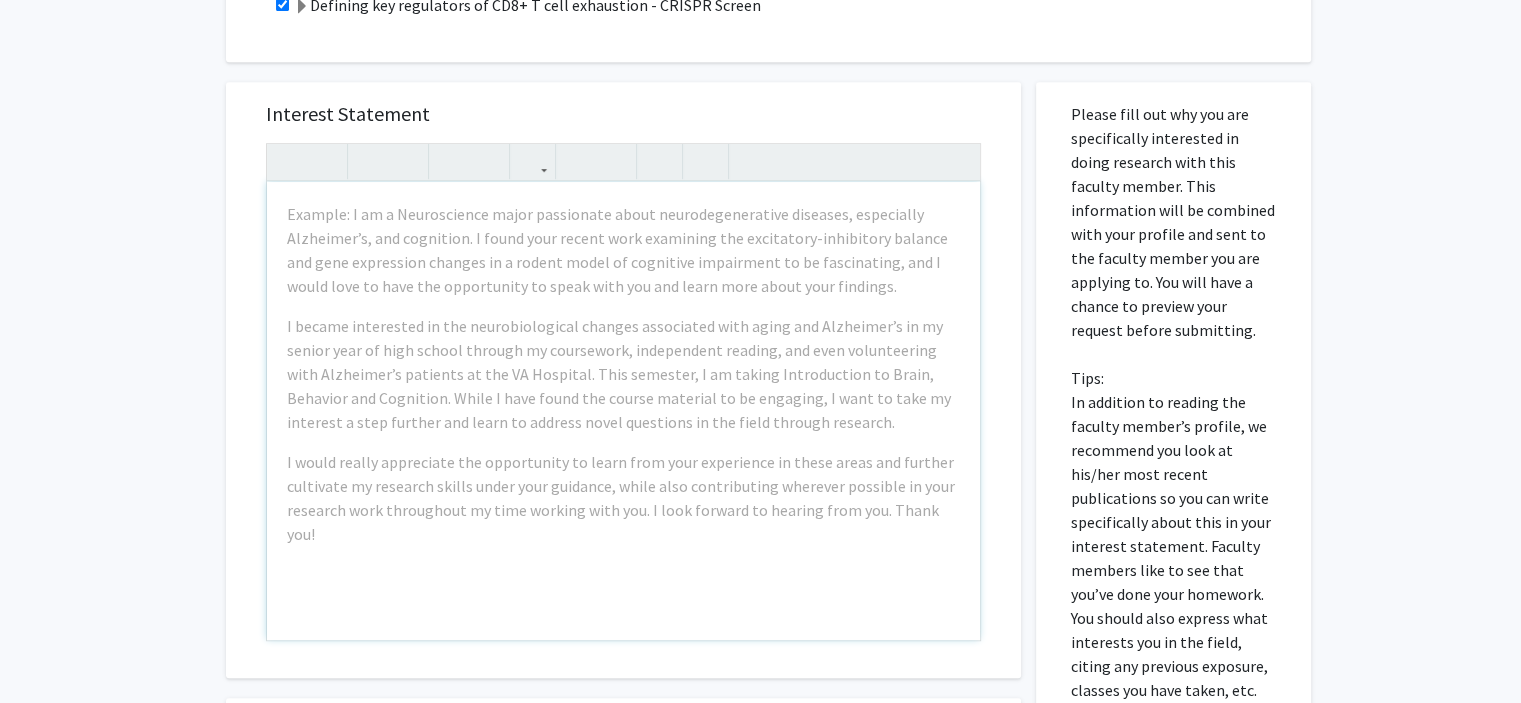 scroll, scrollTop: 1026, scrollLeft: 0, axis: vertical 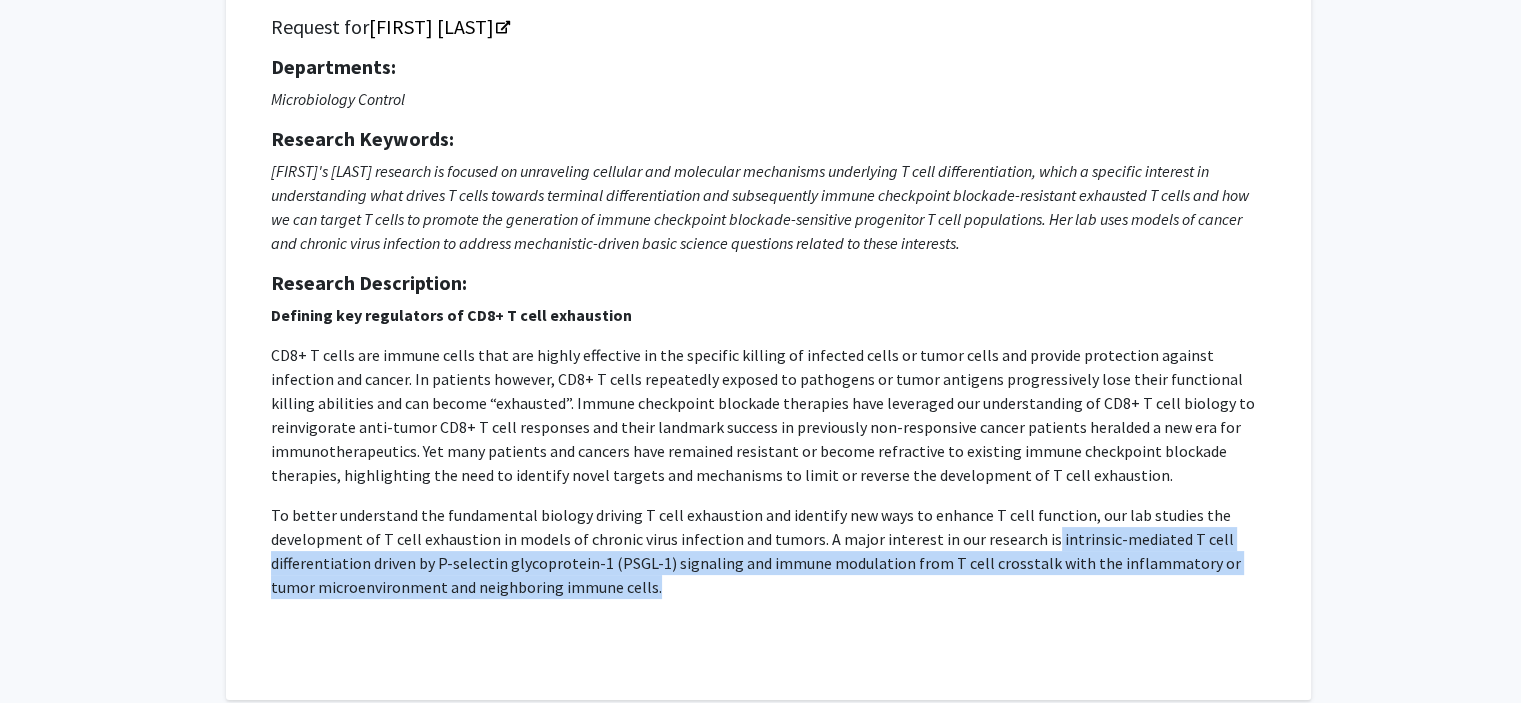 drag, startPoint x: 1036, startPoint y: 543, endPoint x: 862, endPoint y: 590, distance: 180.23596 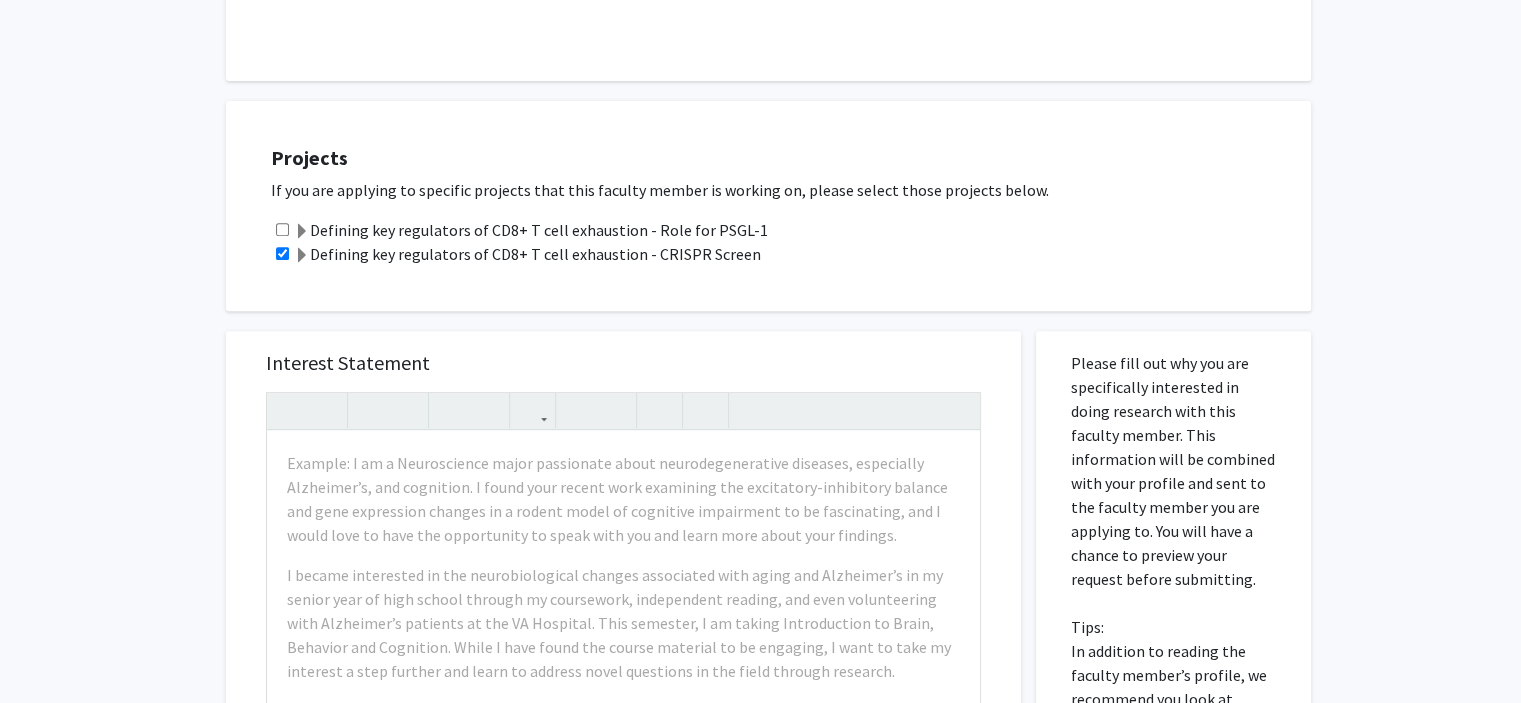 scroll, scrollTop: 0, scrollLeft: 0, axis: both 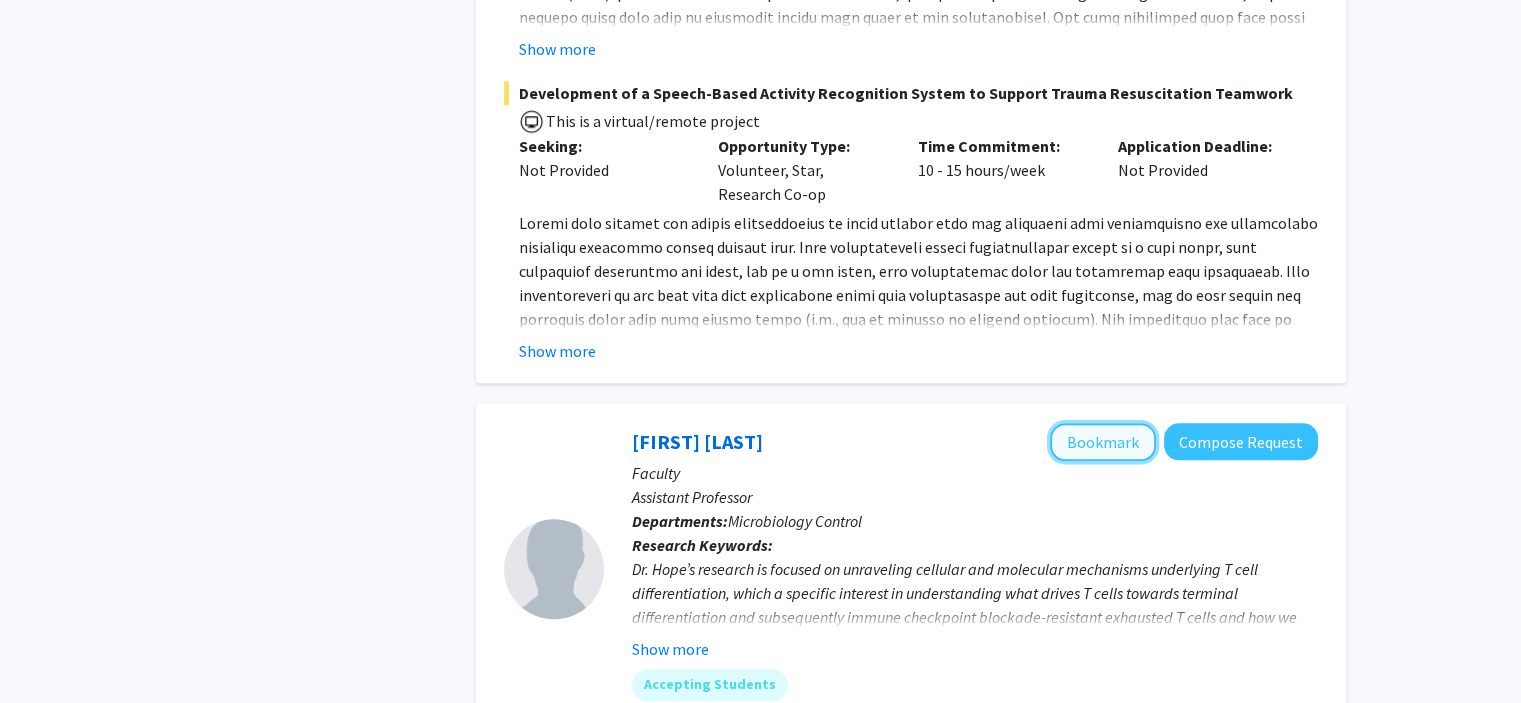 click on "Bookmark" 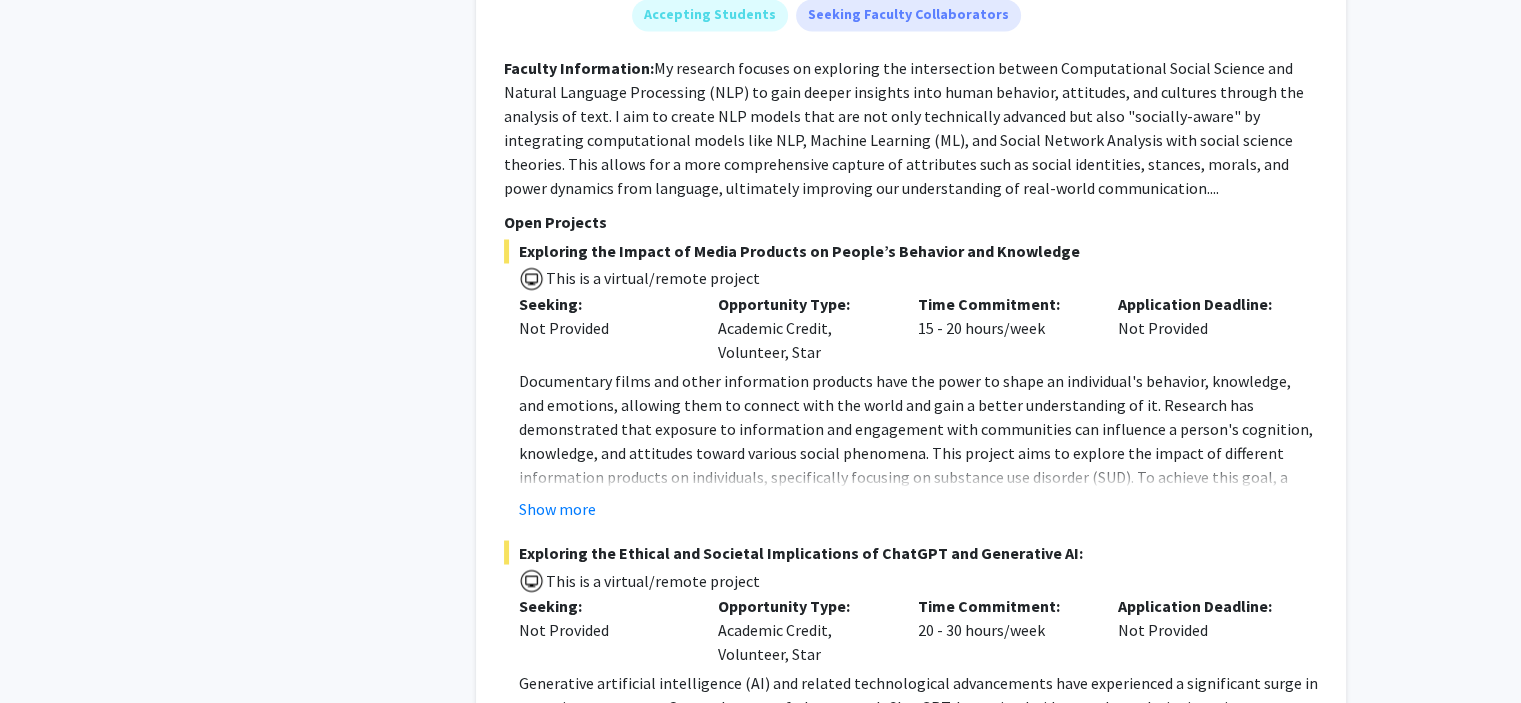 scroll, scrollTop: 11263, scrollLeft: 0, axis: vertical 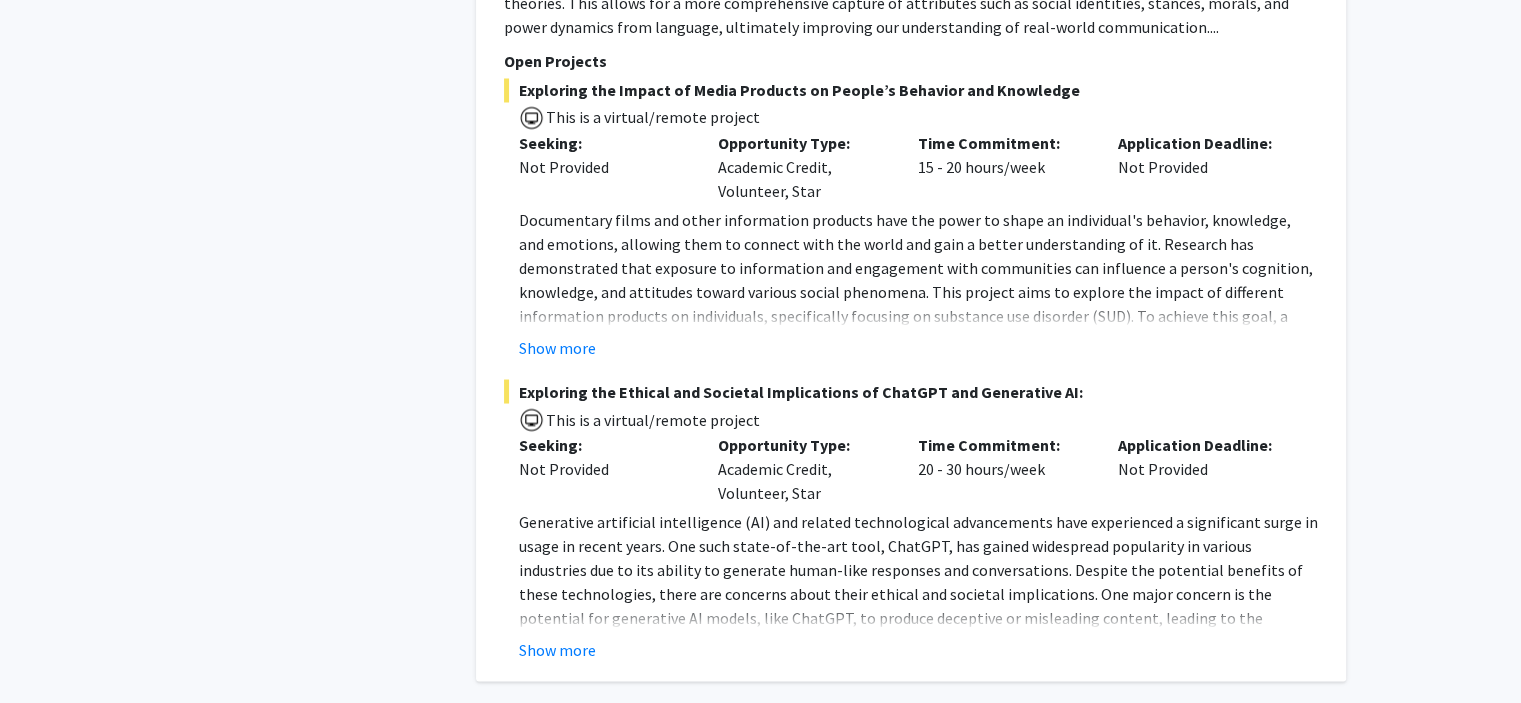 click on "2" 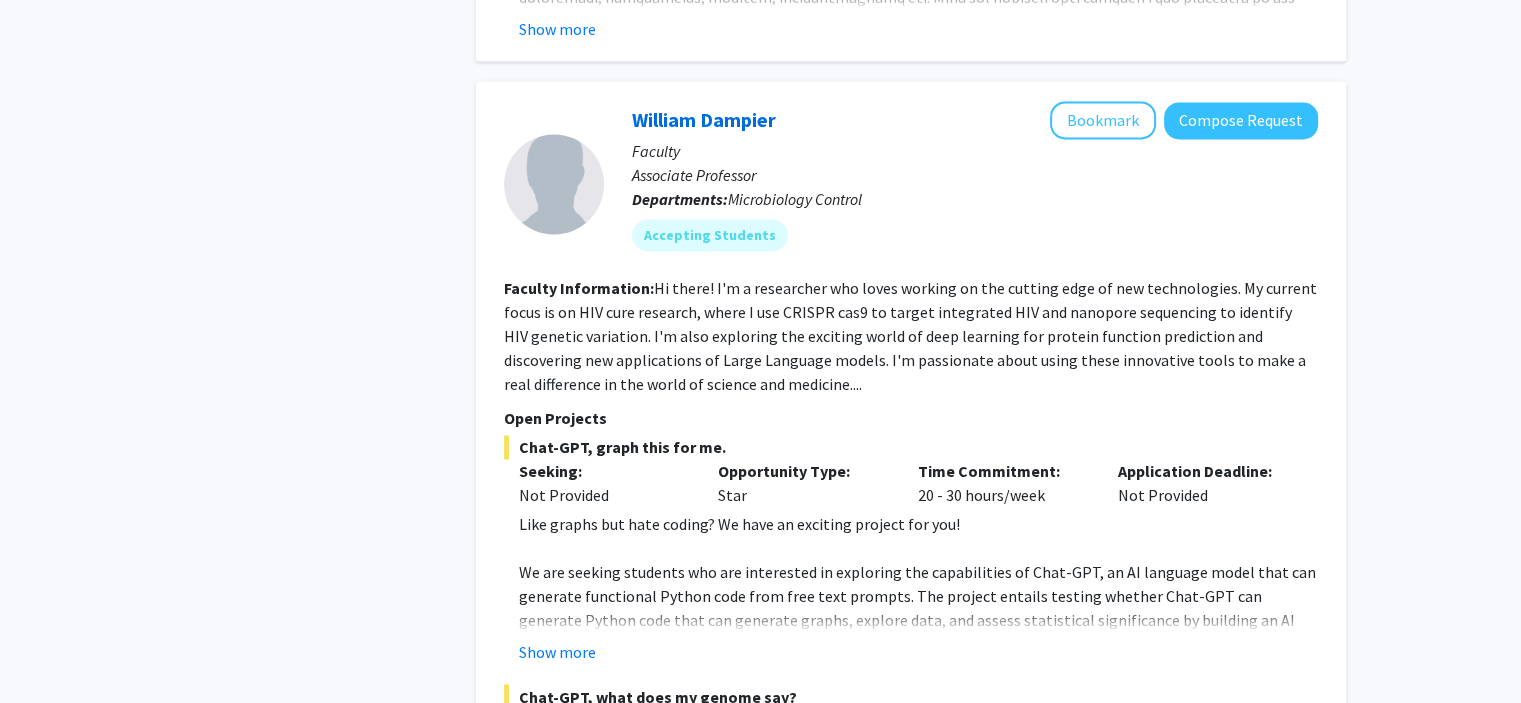 scroll, scrollTop: 3102, scrollLeft: 0, axis: vertical 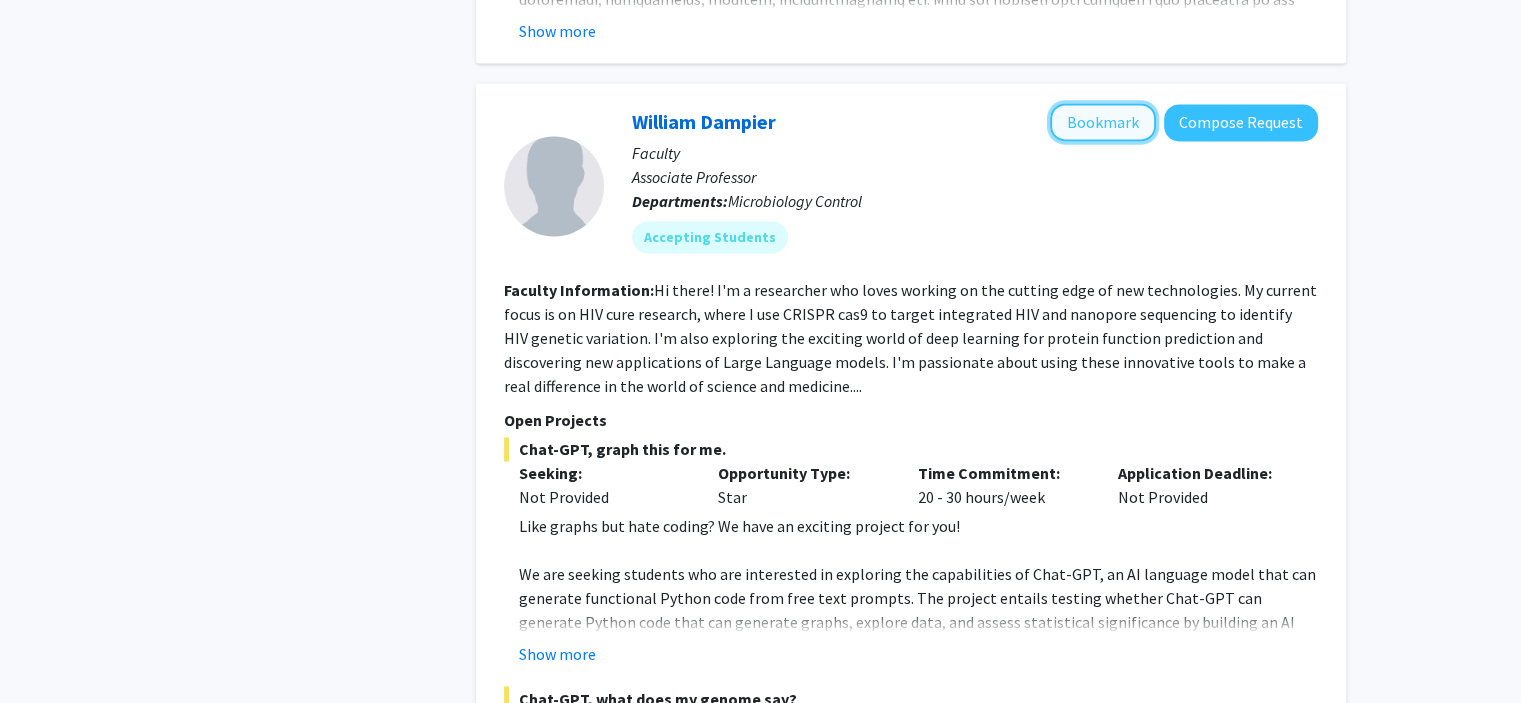 click on "Bookmark" 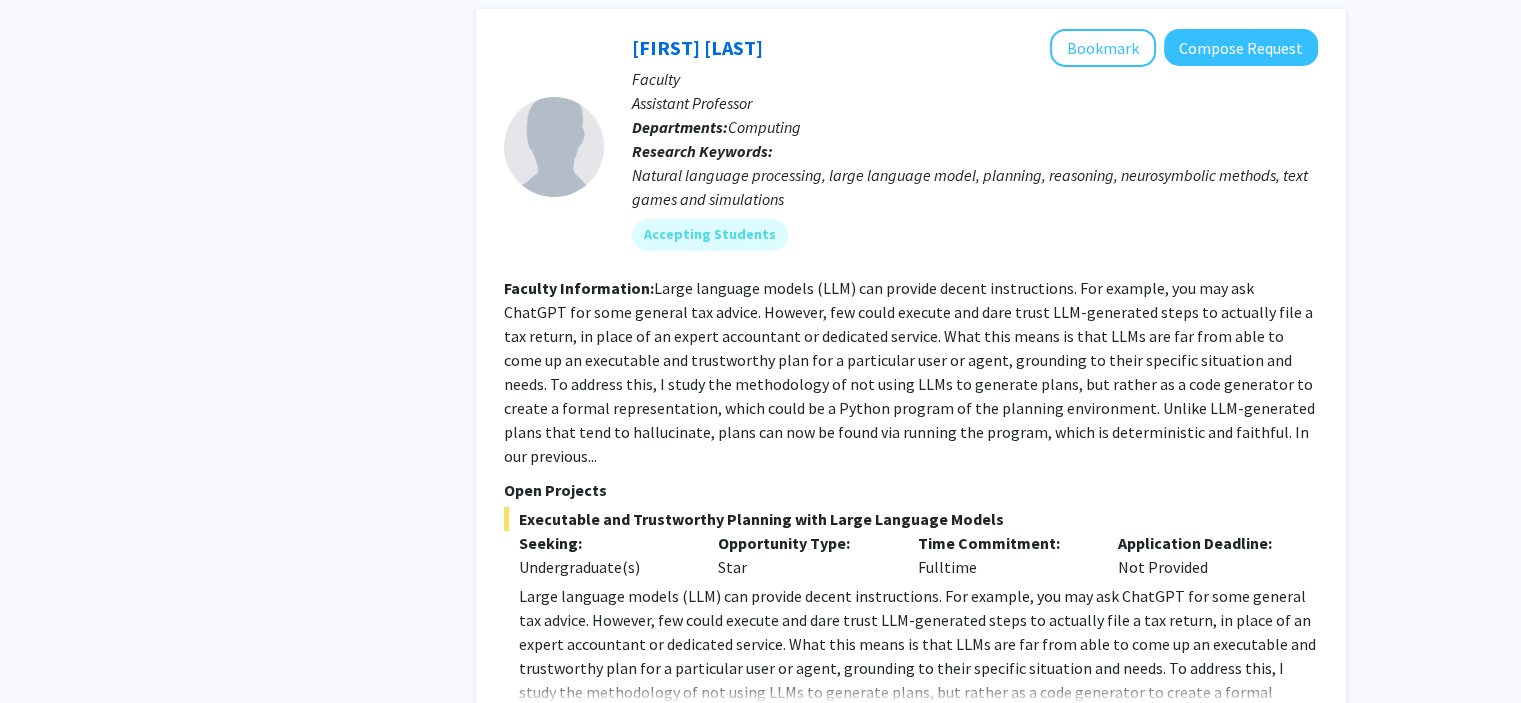 scroll, scrollTop: 7100, scrollLeft: 0, axis: vertical 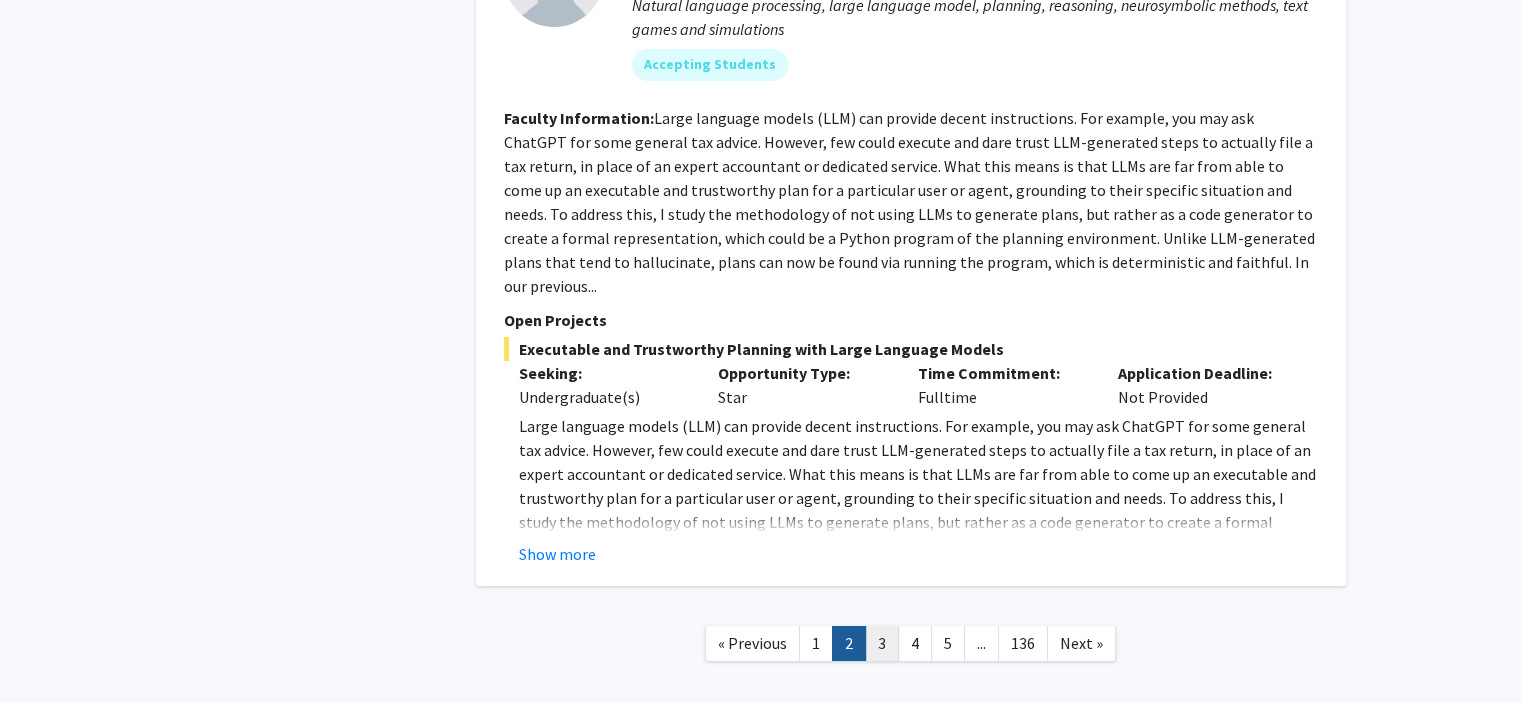 click on "3" 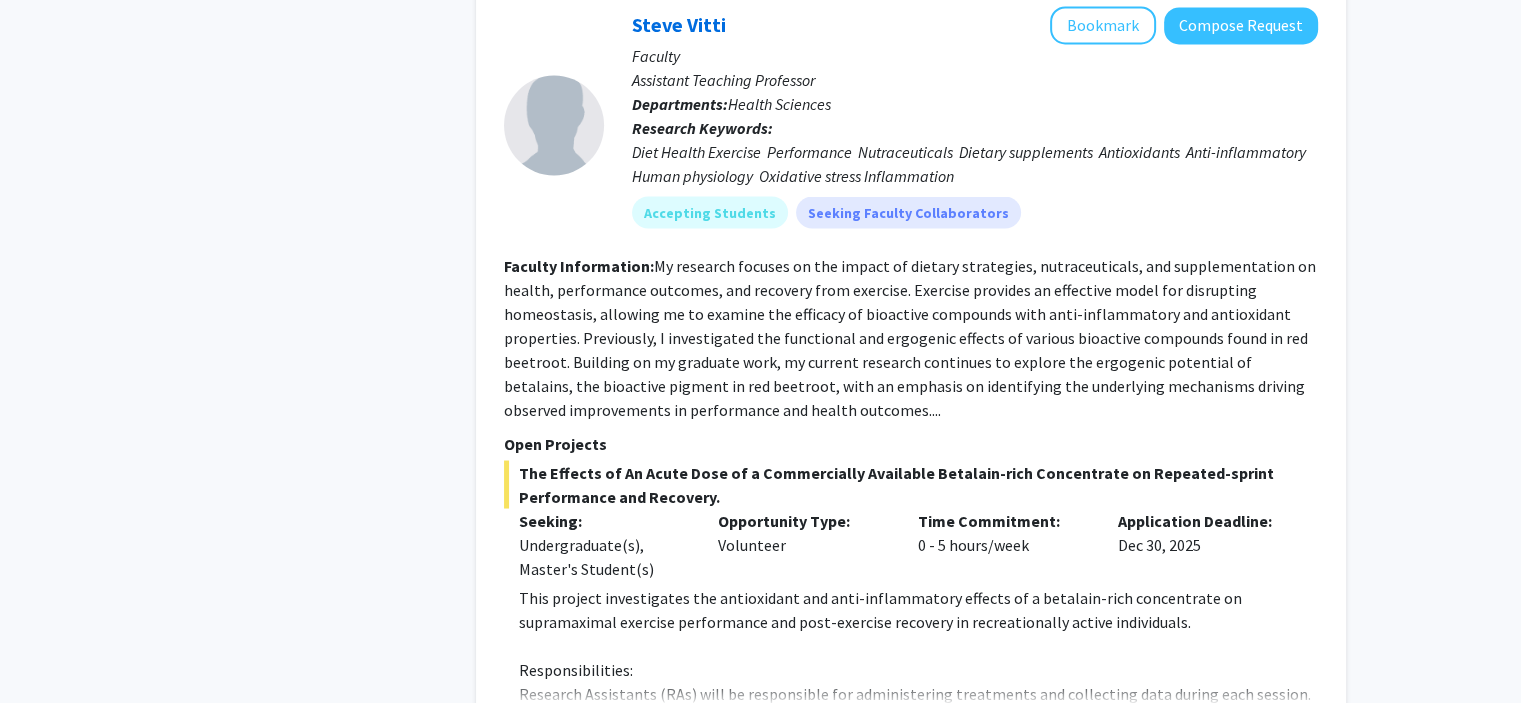 scroll, scrollTop: 3620, scrollLeft: 0, axis: vertical 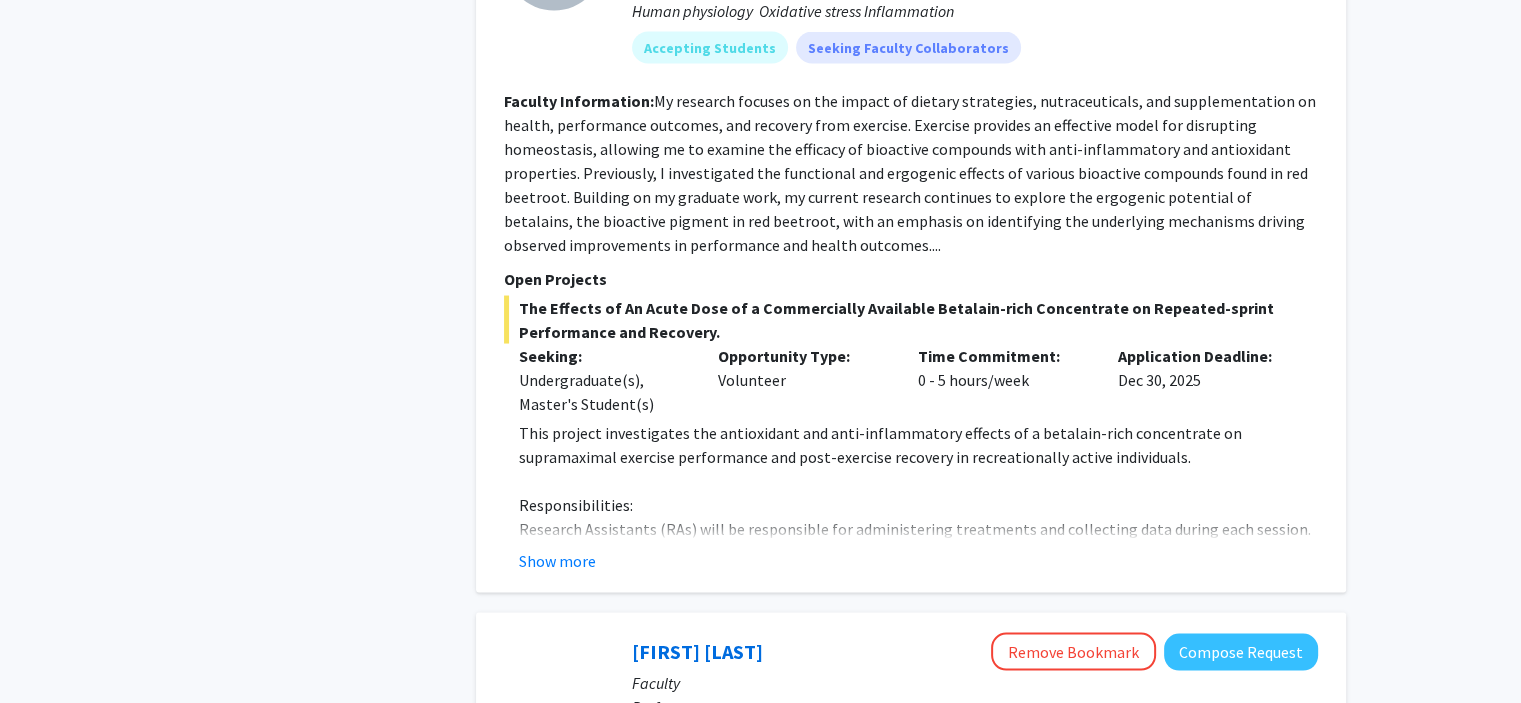 click on "Show more" 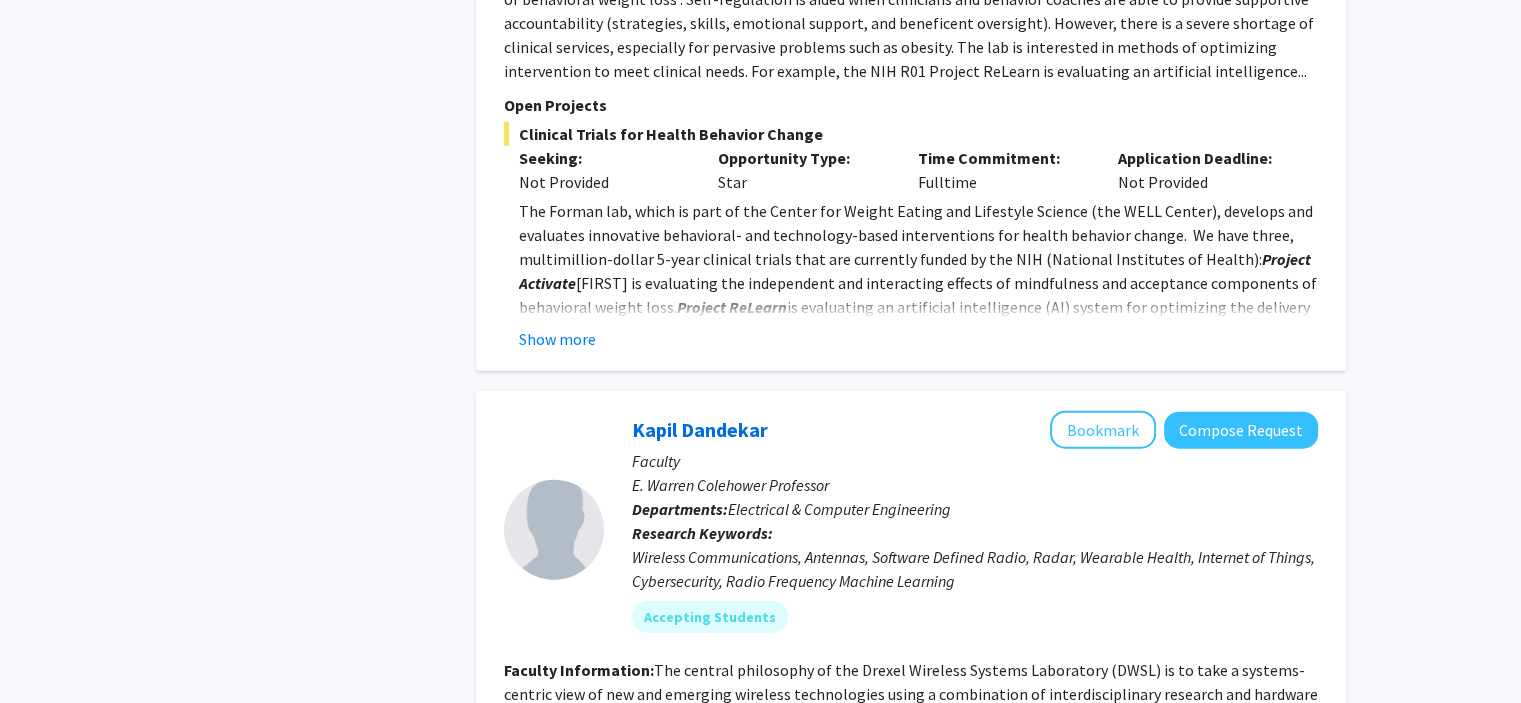 scroll, scrollTop: 4820, scrollLeft: 0, axis: vertical 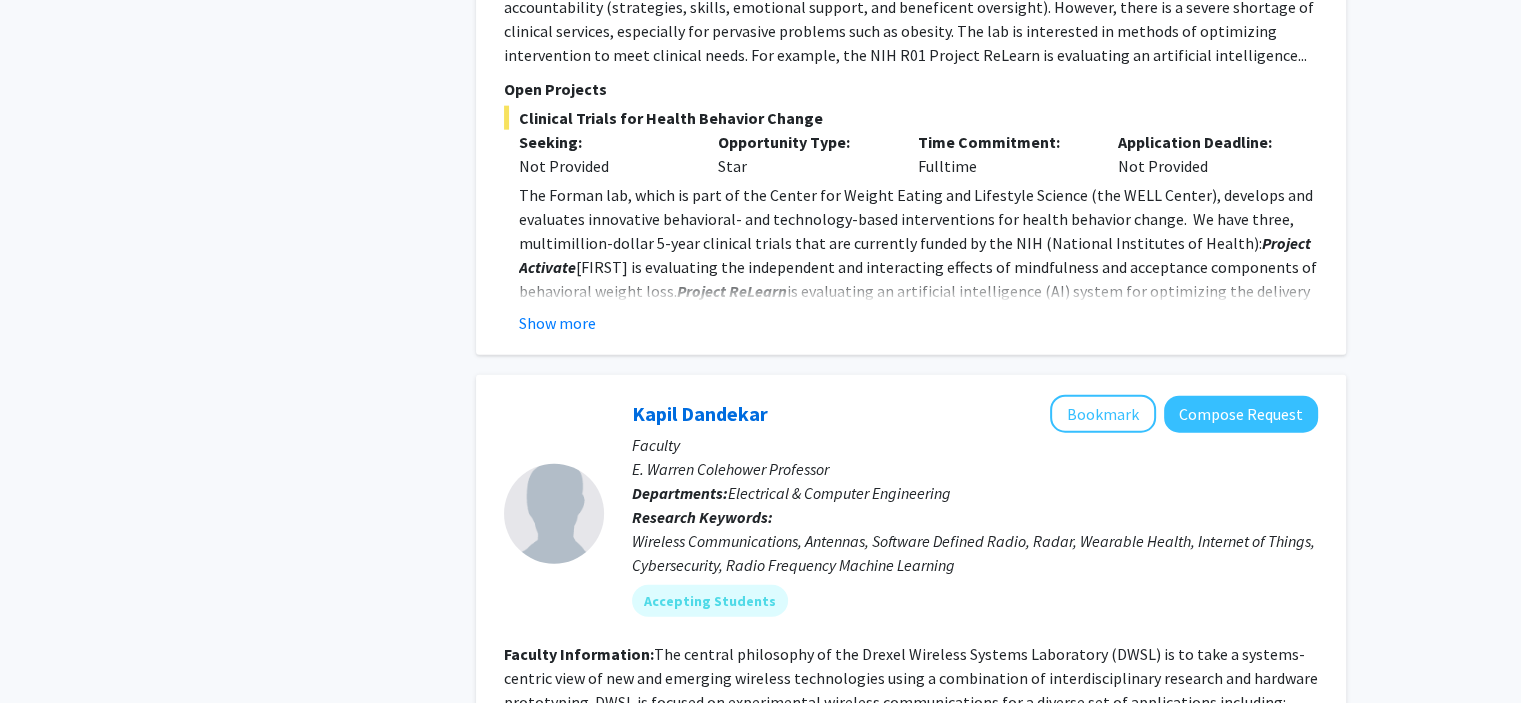 click on "✓ Bookmarked [NAME] [LAST] Remove Bookmark Compose Request Faculty Professor Departments: WELL Center Research Keywords: The Forman lab, which is part of the Center for Weight Eating and Lifestyle Science (the WELL Center), develops and evaluates innovative behavioral- and technology-based interventions for health behavior change. One of the lab’s overarching interests is using our understanding of self-regulation to devise and evaluate innovative behavioral and technological approaches for health behavior change. For instance, most people find it difficult to initiate and sustain lifestyle modification involving dietary and physical activity improvements. These changes run counter to biological and environmental forces, and thus require specific self-regulatory capacities including the ability to tolerate discomfort, give up pleasure, cultivate and make salient longer-range motivating factors and accurately... Show more Accepting Students Faculty Information: Open Projects Seeking: Not Provided" 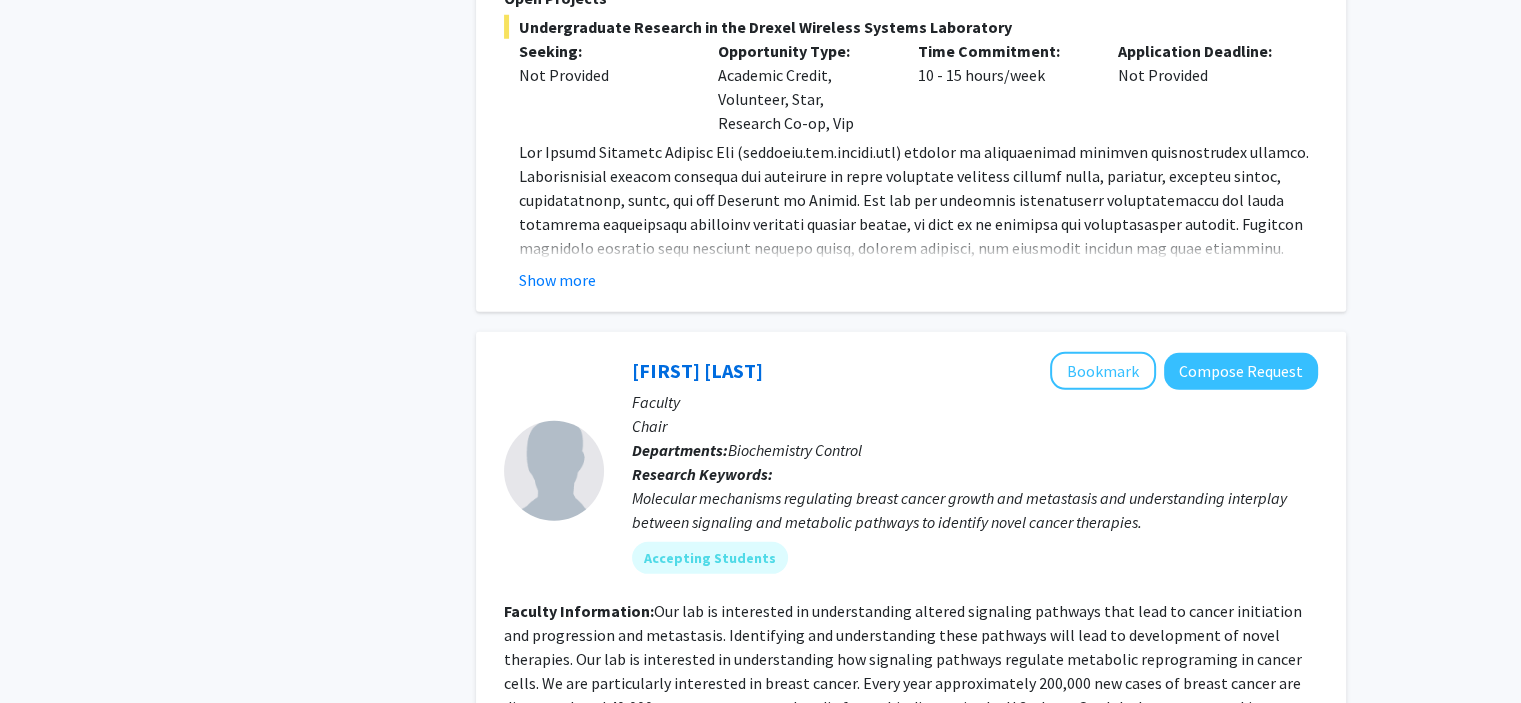 scroll, scrollTop: 5682, scrollLeft: 0, axis: vertical 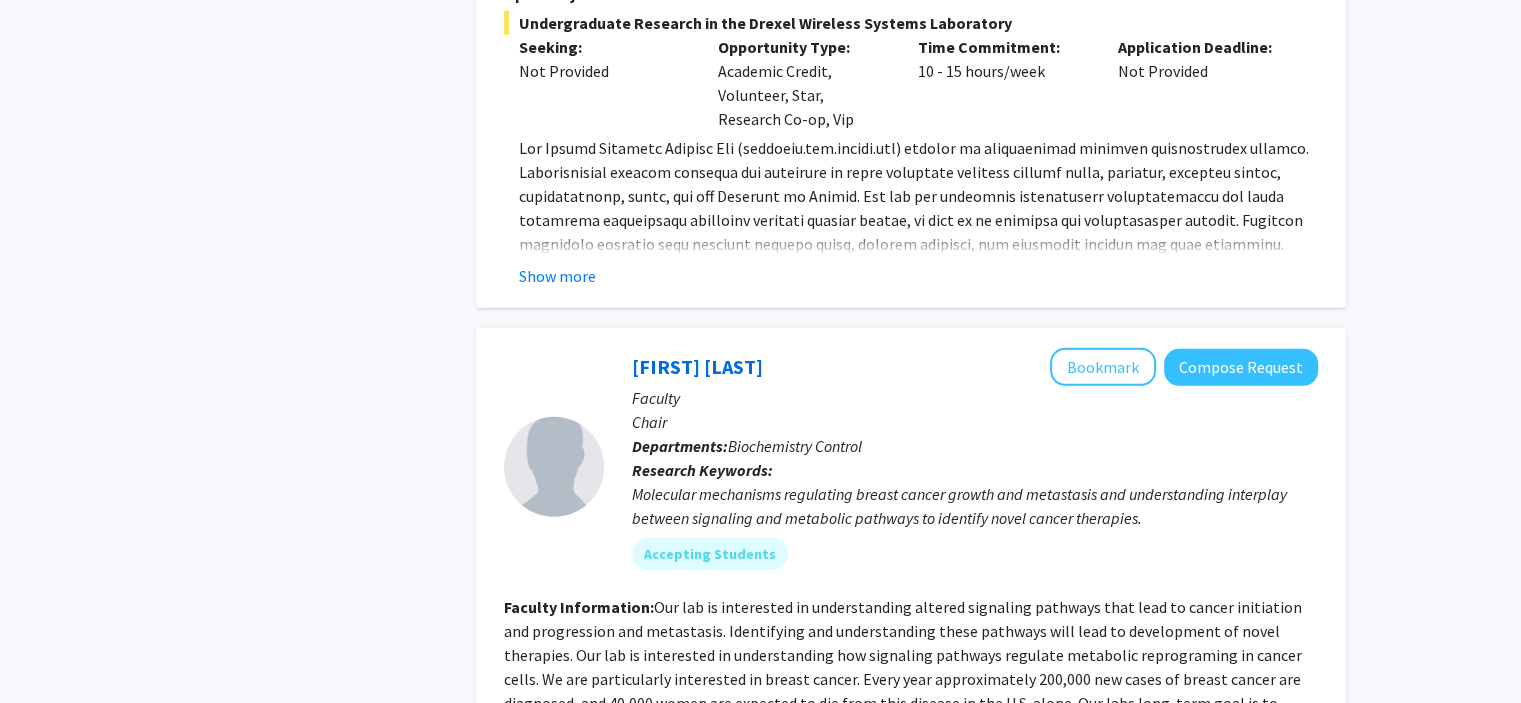 drag, startPoint x: 956, startPoint y: 307, endPoint x: 882, endPoint y: 343, distance: 82.29216 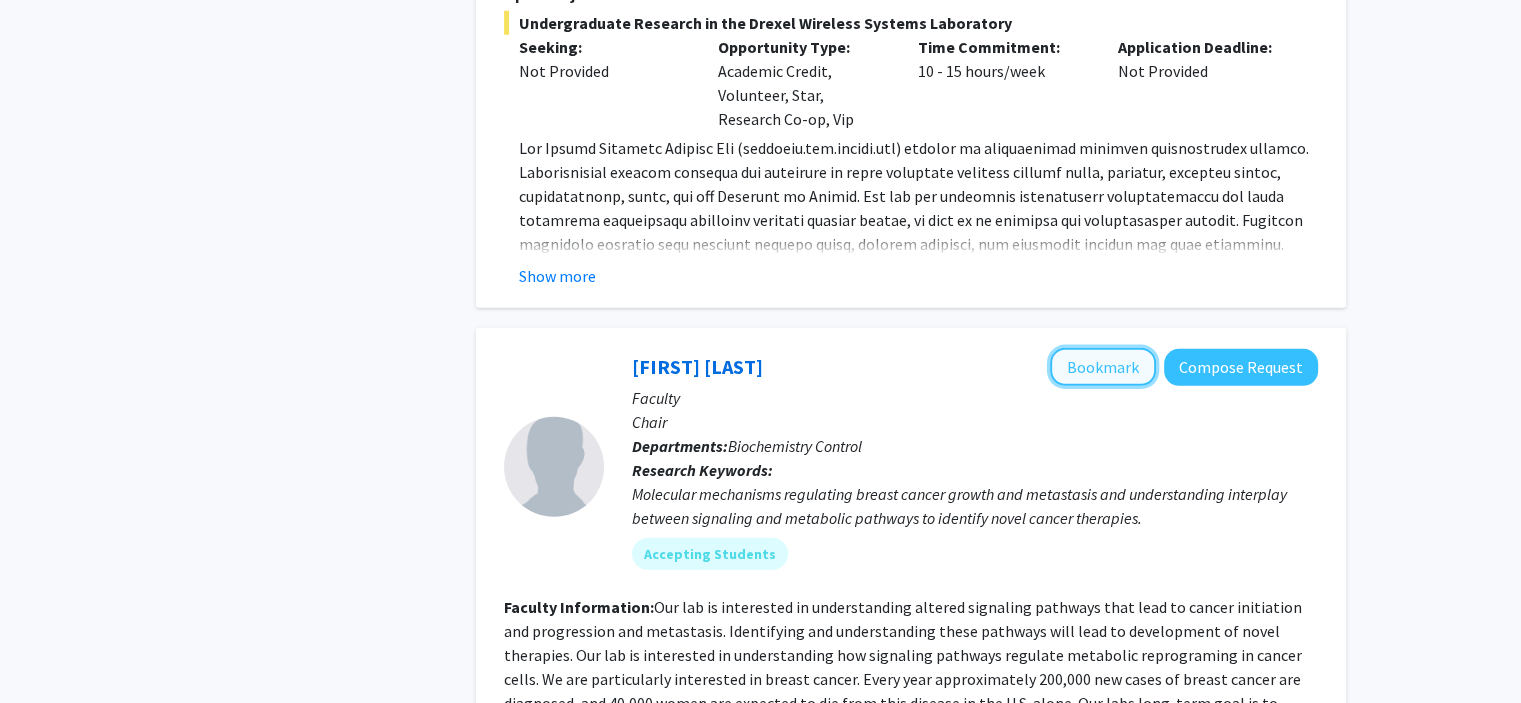 click on "Bookmark" 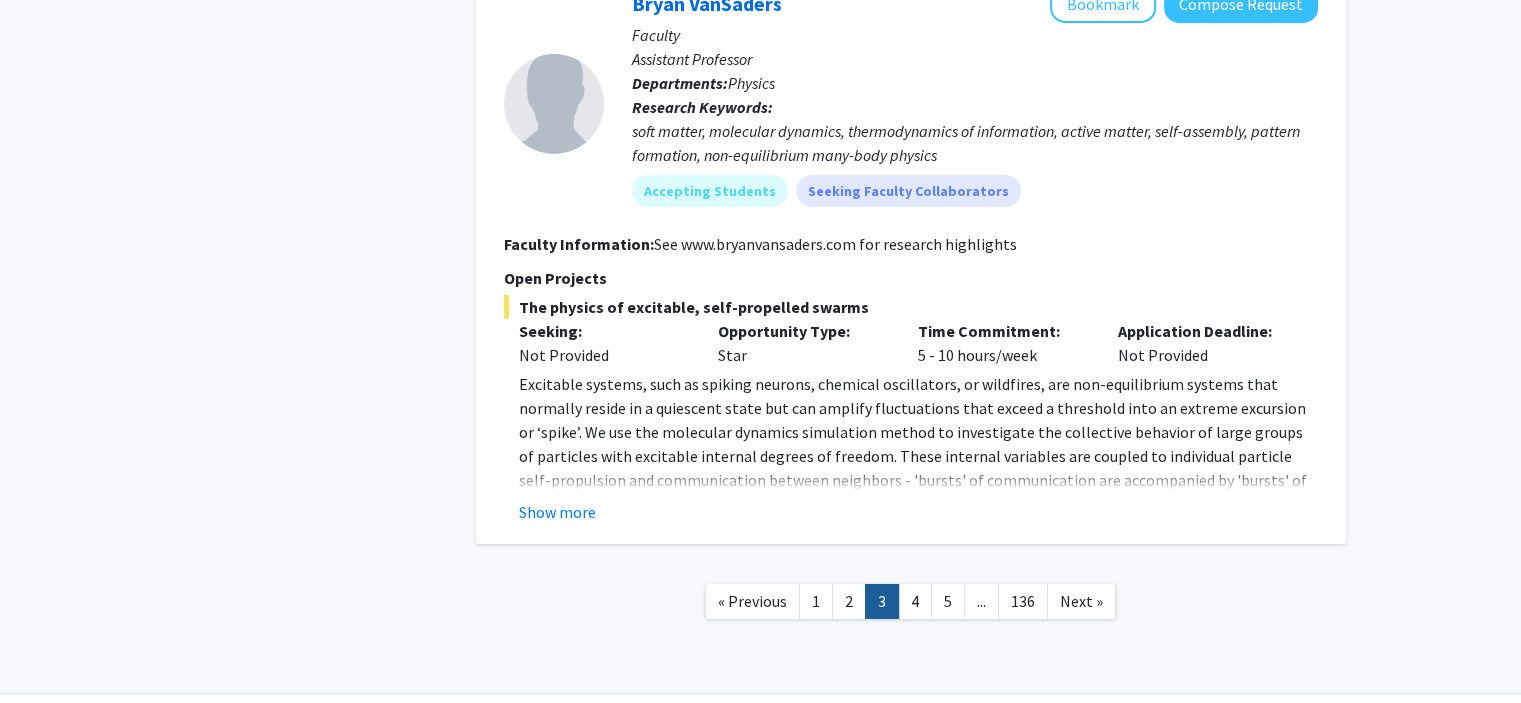 scroll, scrollTop: 6710, scrollLeft: 0, axis: vertical 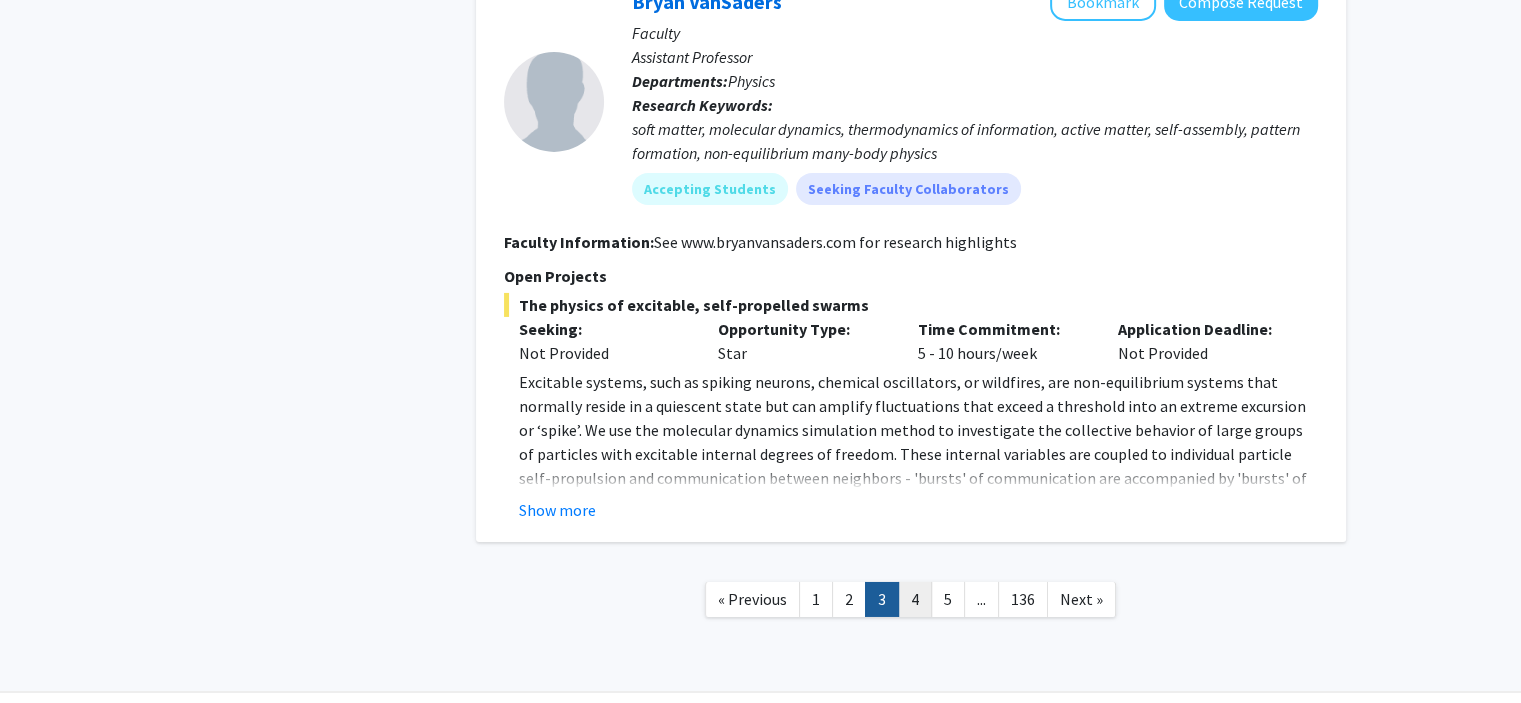 click on "4" 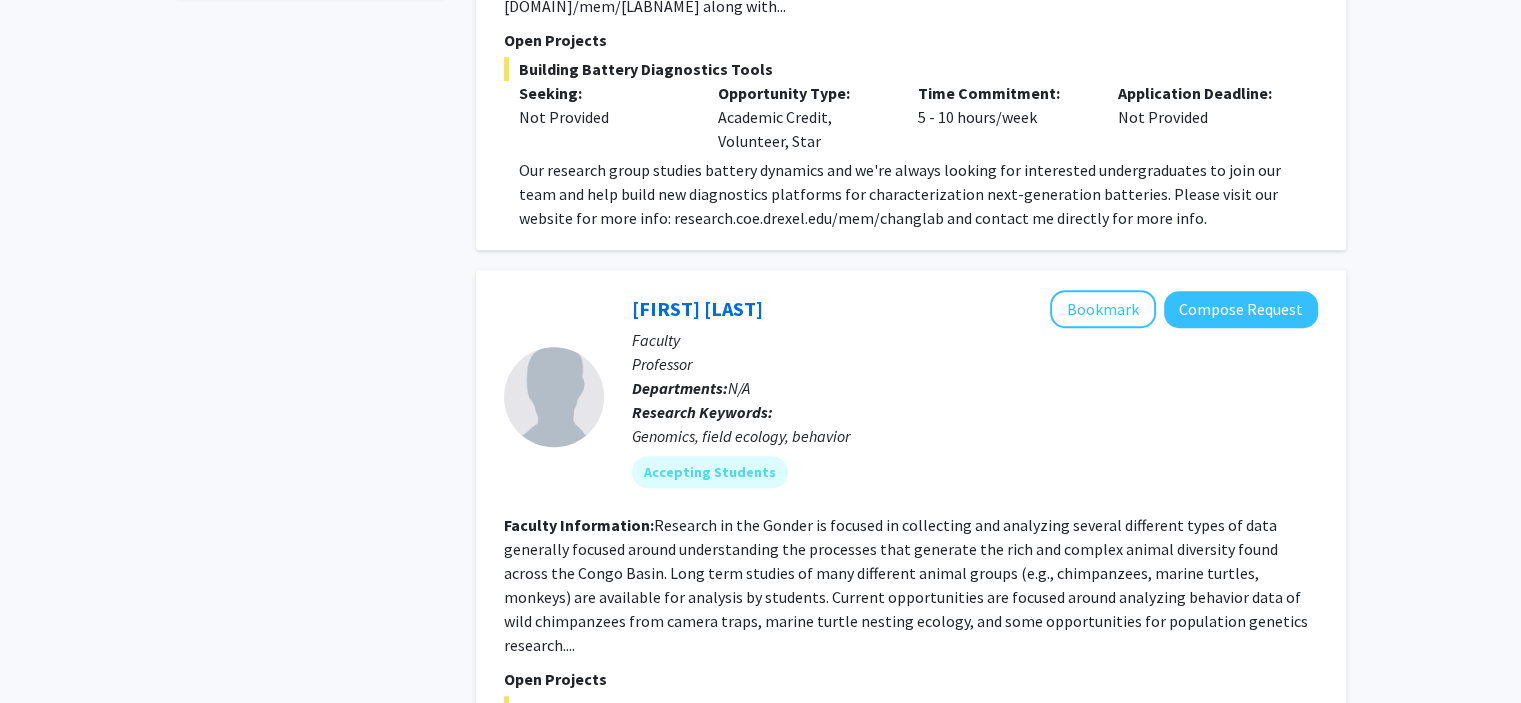 scroll, scrollTop: 1147, scrollLeft: 0, axis: vertical 